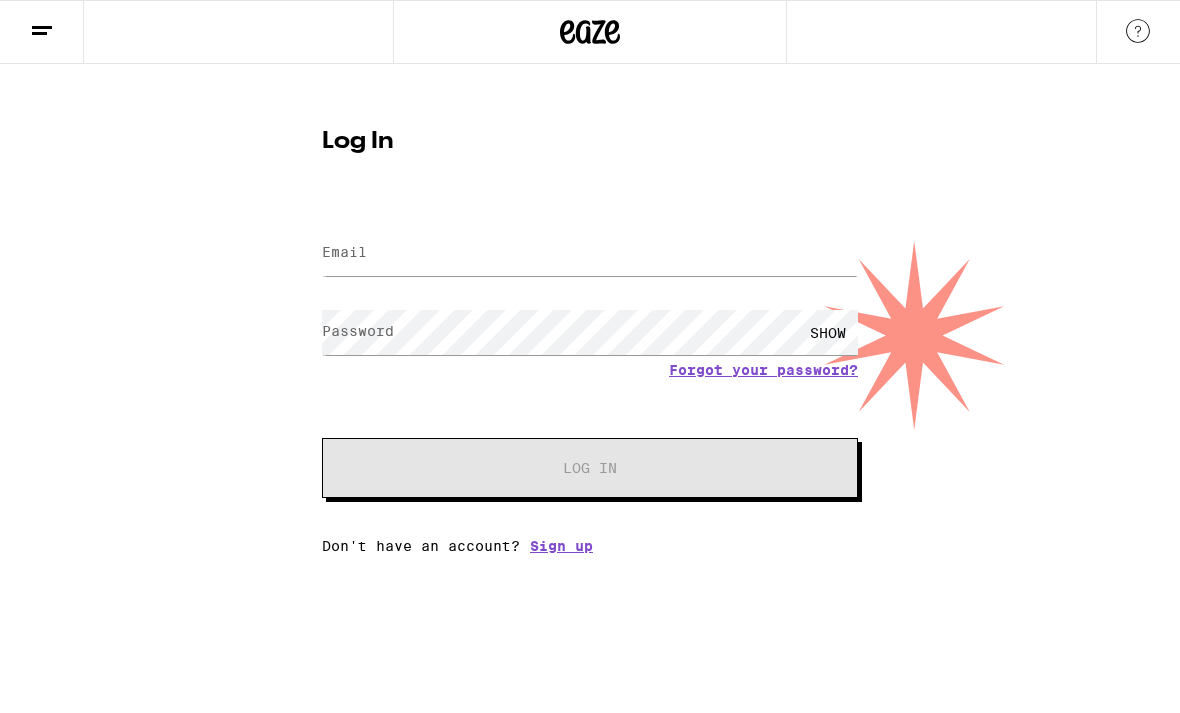 scroll, scrollTop: 0, scrollLeft: 0, axis: both 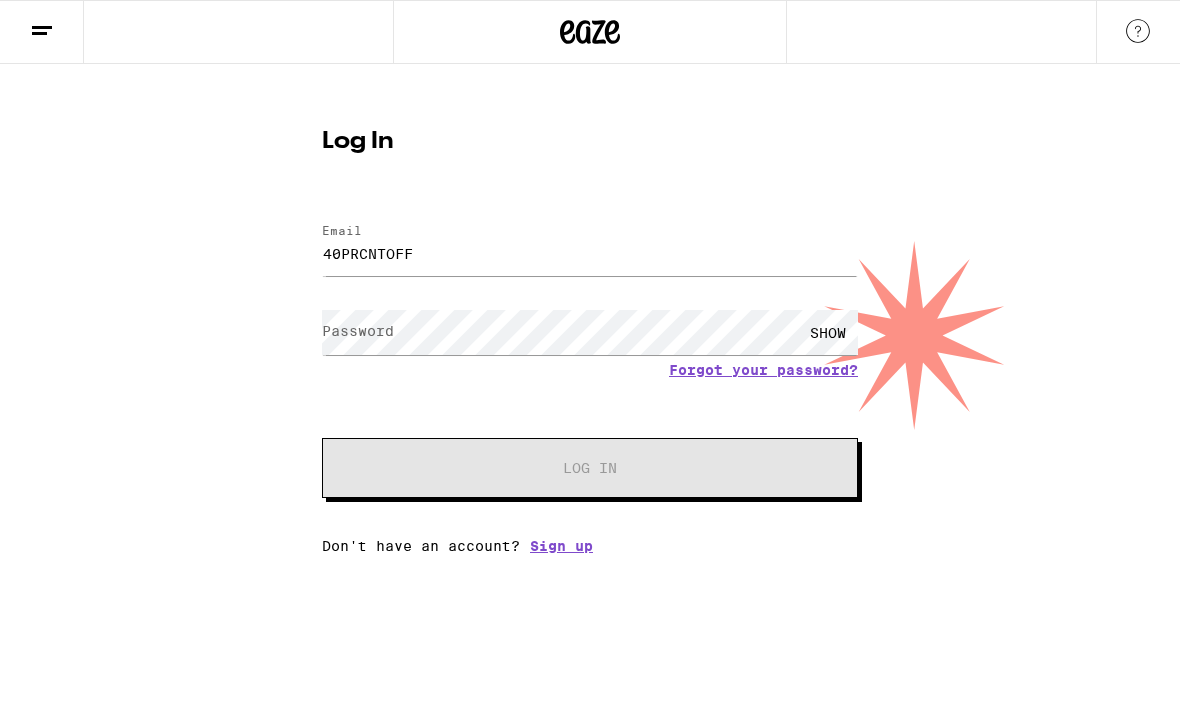 click on "40PRCNTOFF" at bounding box center [590, 253] 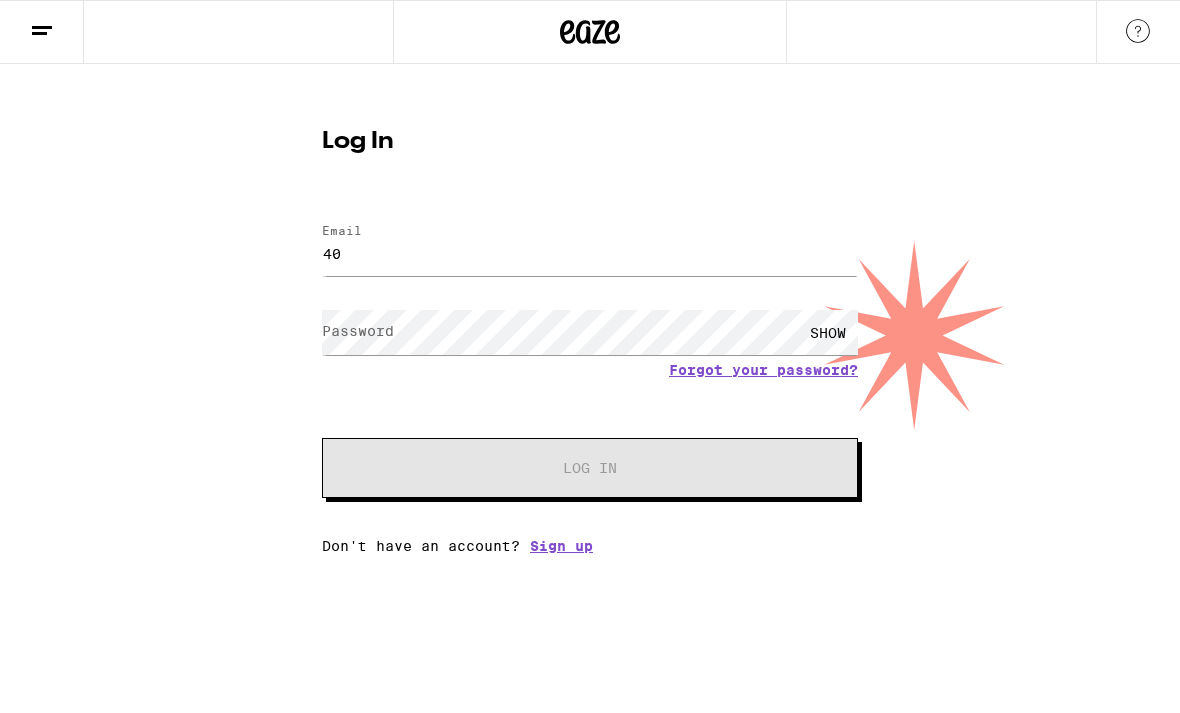 type on "4" 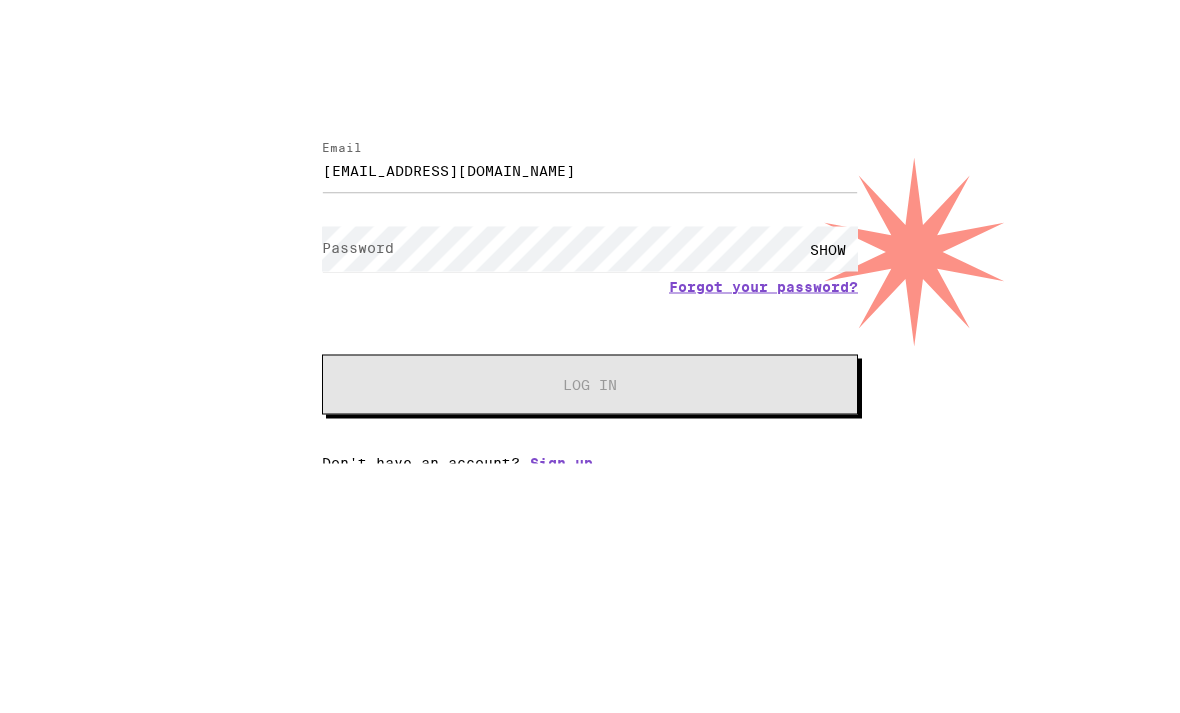 type on "[EMAIL_ADDRESS][DOMAIN_NAME]" 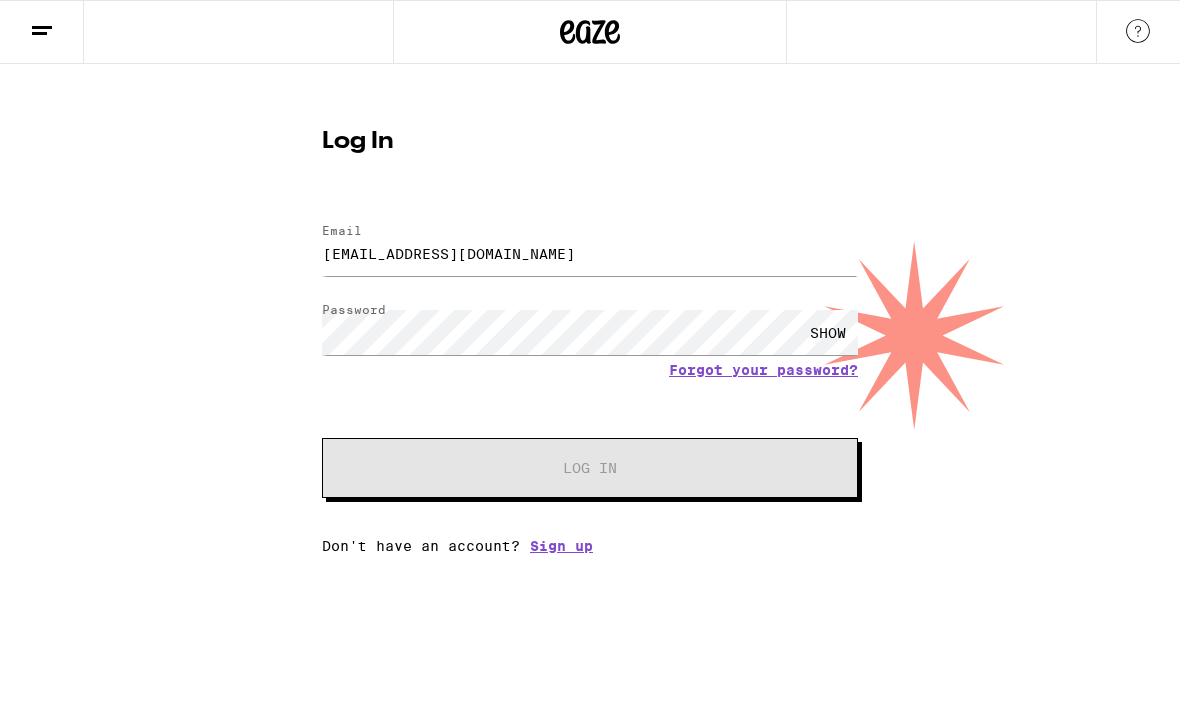 click on "SHOW" at bounding box center (828, 332) 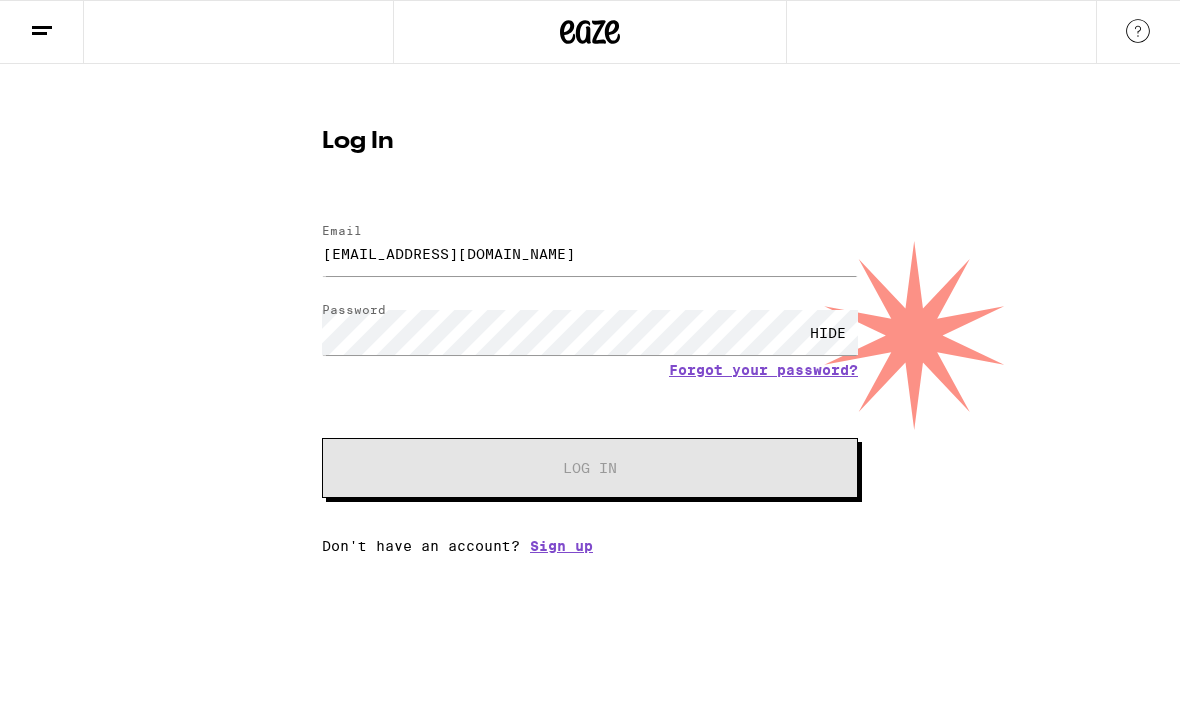 click on "HIDE" at bounding box center [828, 332] 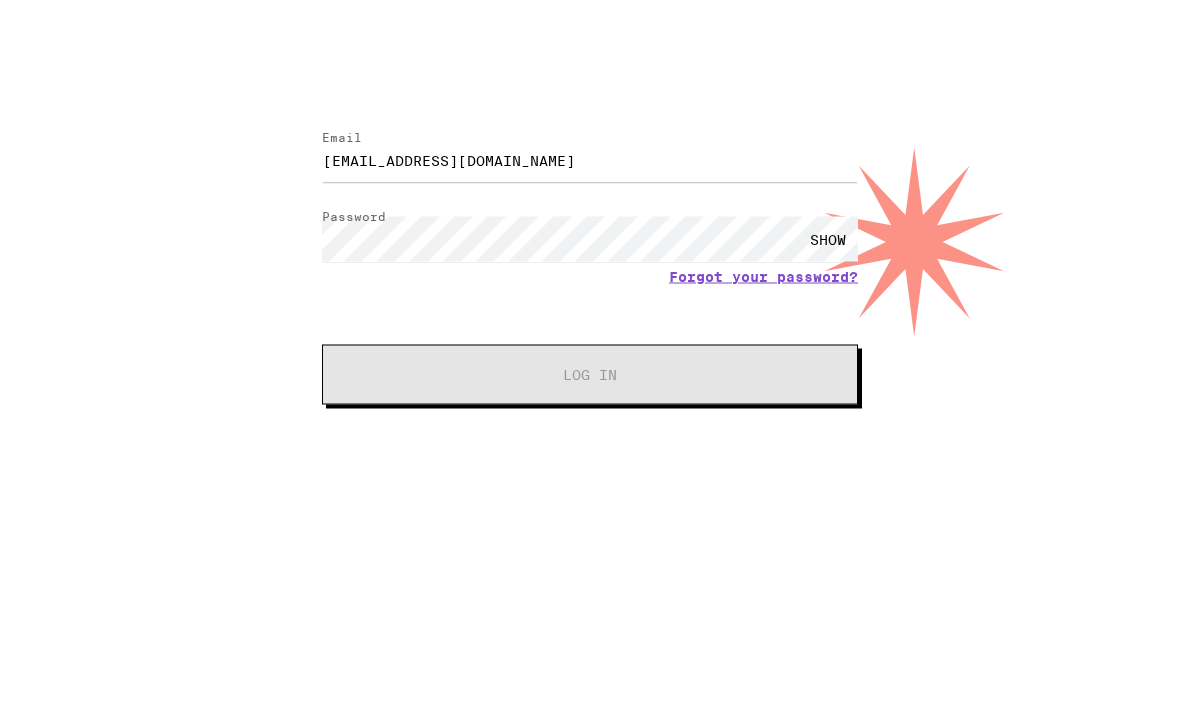 click on "Log In Email Email [EMAIL_ADDRESS][DOMAIN_NAME] Password Password SHOW Forgot your password? Log In Don't have an account? Sign up" at bounding box center (590, 319) 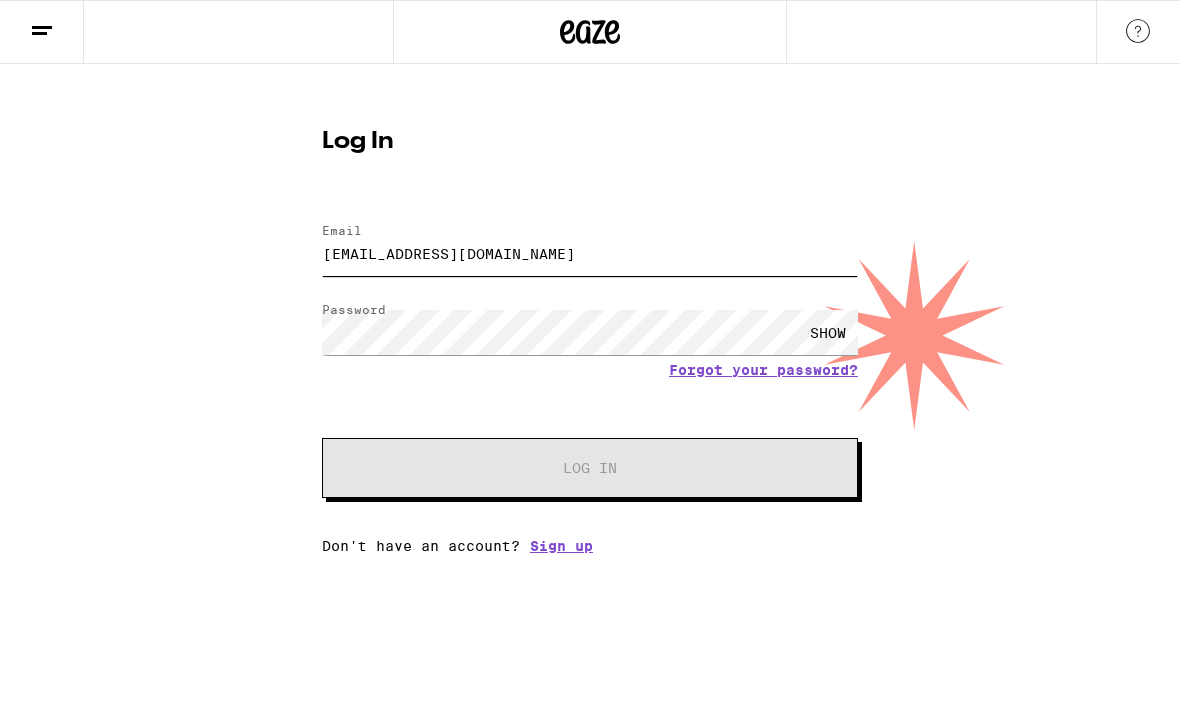 click on "[EMAIL_ADDRESS][DOMAIN_NAME]" at bounding box center [590, 253] 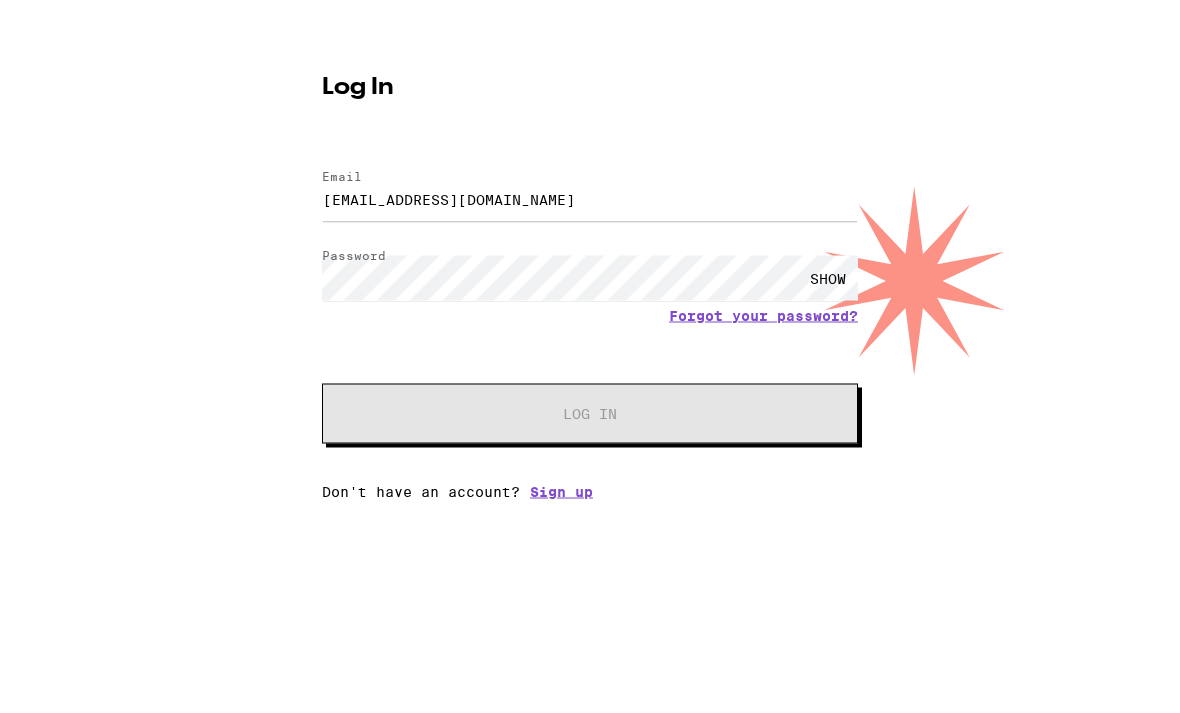 click on "Log In Email Email [EMAIL_ADDRESS][DOMAIN_NAME] Password Password SHOW Forgot your password? Log In Don't have an account? Sign up" at bounding box center [590, 319] 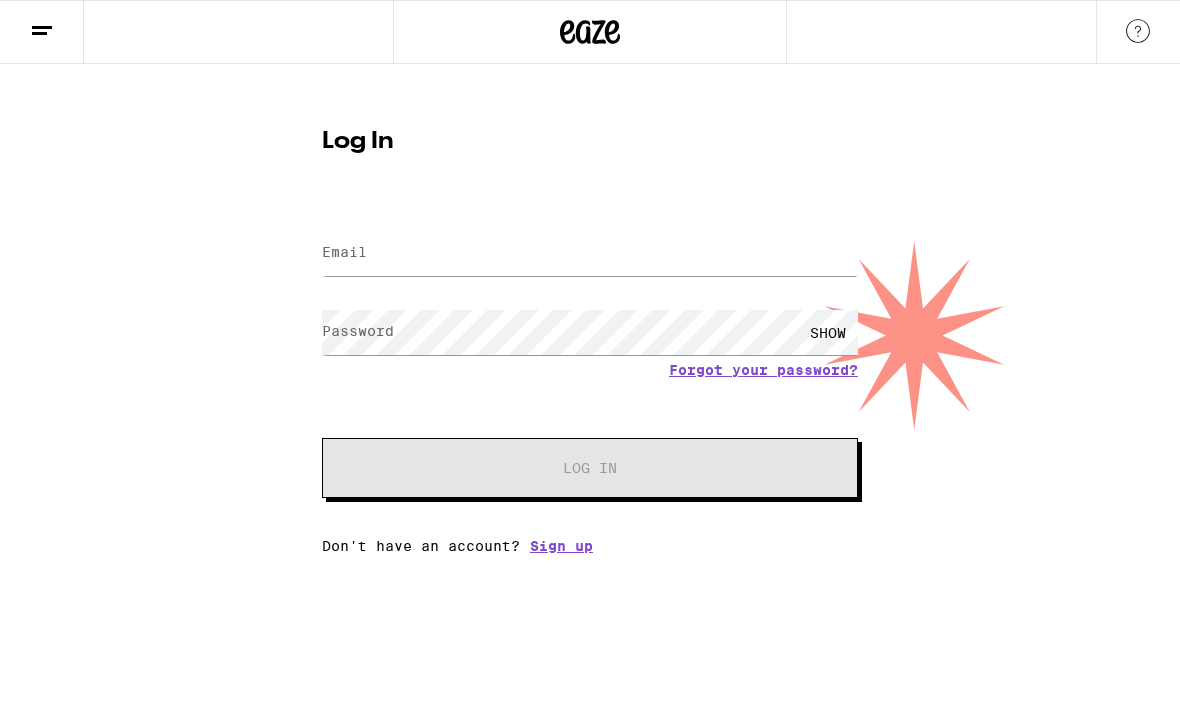 scroll, scrollTop: 0, scrollLeft: 0, axis: both 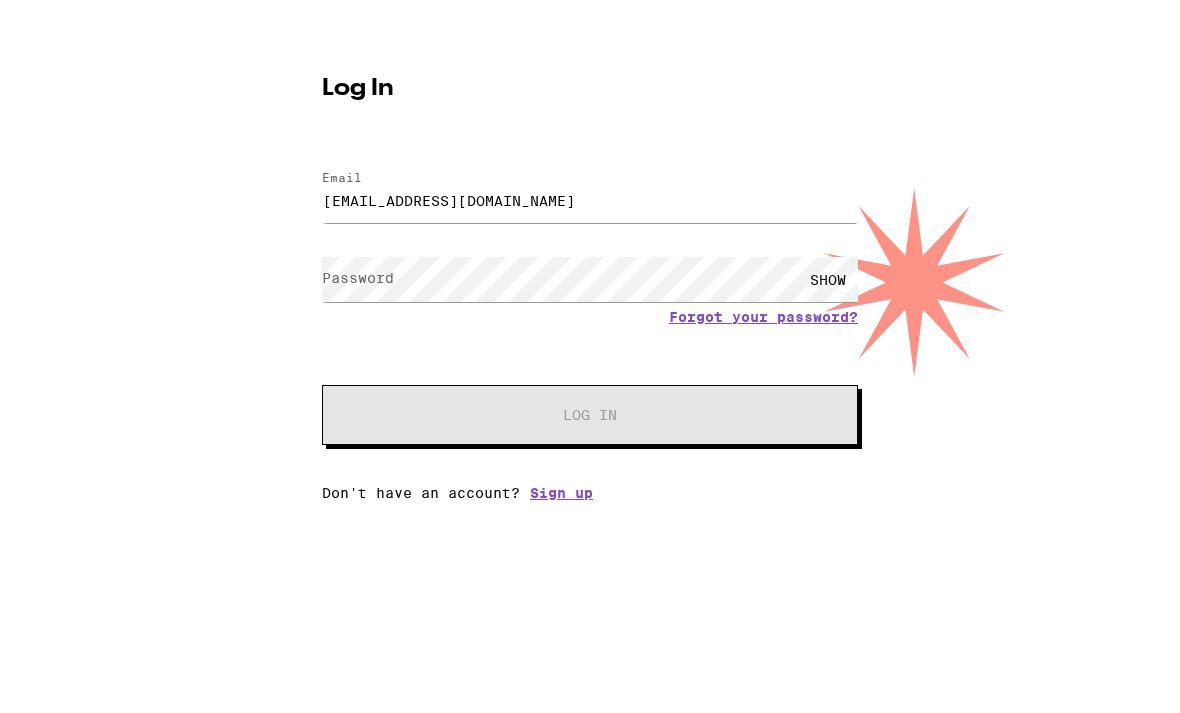 type on "[EMAIL_ADDRESS][DOMAIN_NAME]" 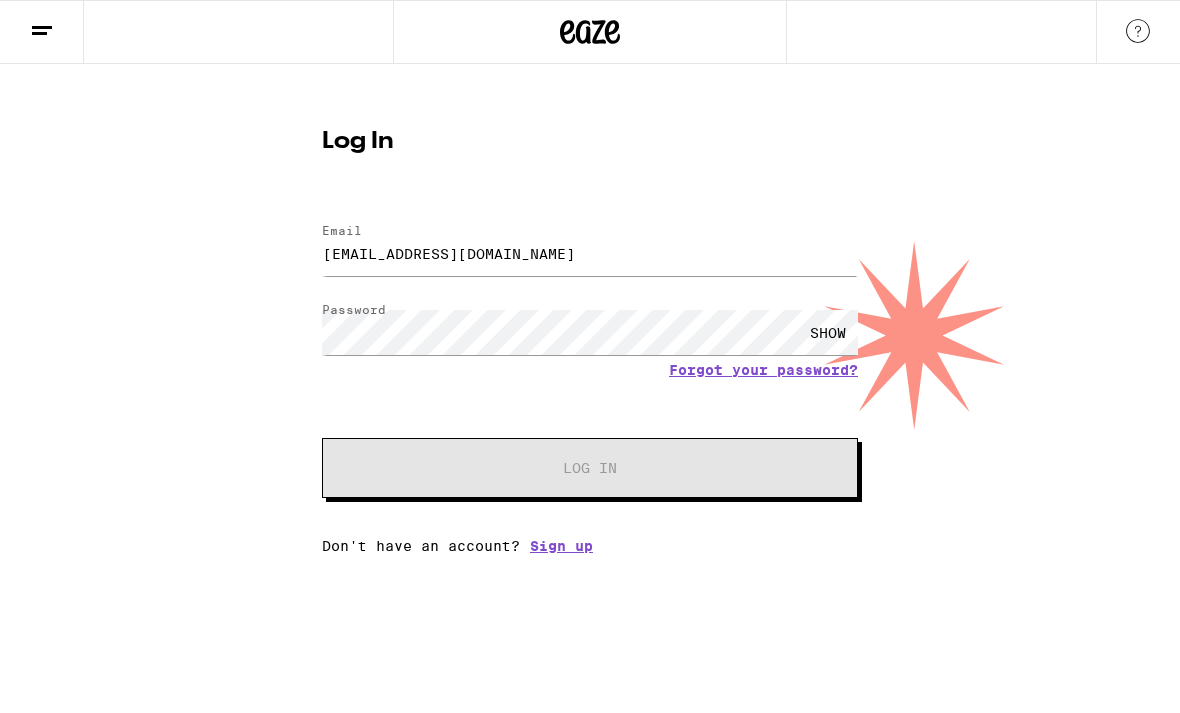 click 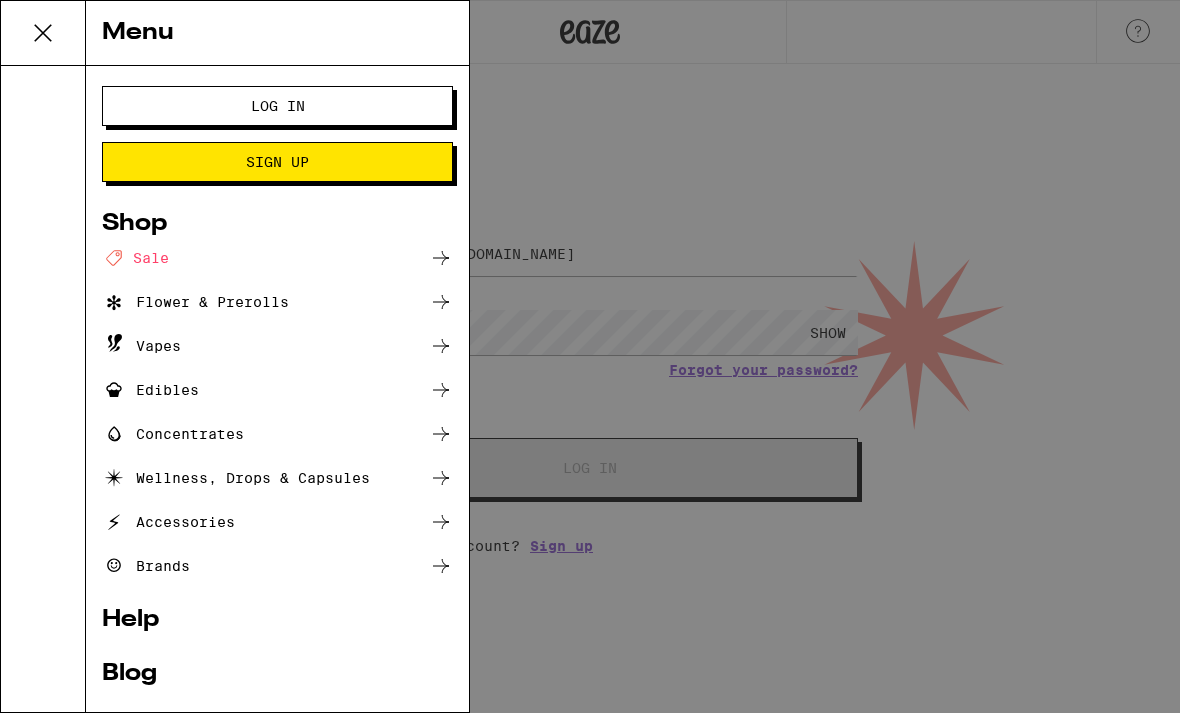 click on "Log In" at bounding box center [277, 106] 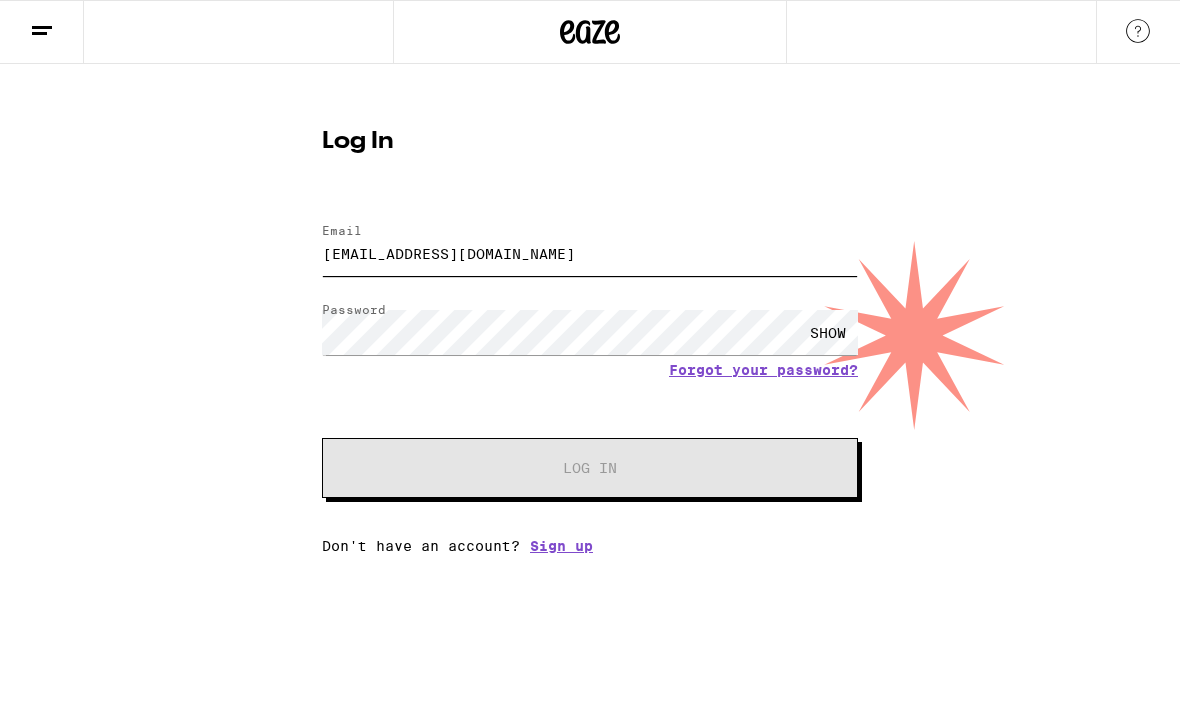 click on "[EMAIL_ADDRESS][DOMAIN_NAME]" at bounding box center [590, 253] 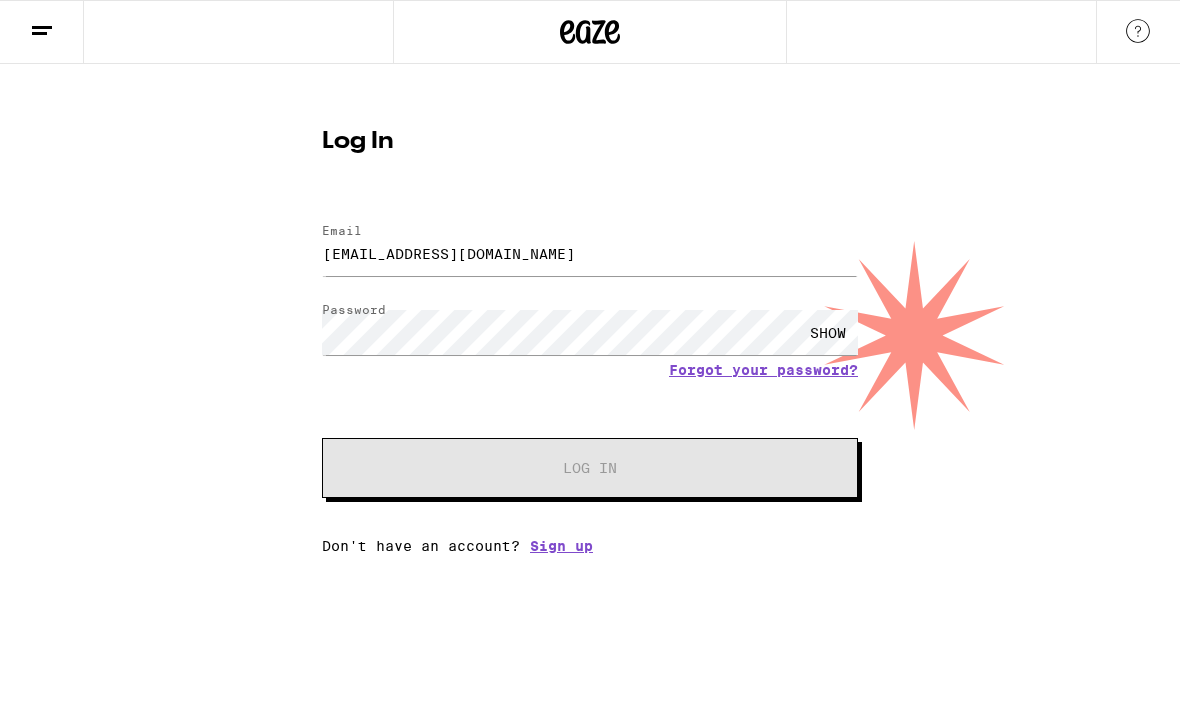 click on "Log In Email Email [EMAIL_ADDRESS][DOMAIN_NAME] Password Password SHOW Forgot your password? Log In Don't have an account? Sign up" at bounding box center [590, 319] 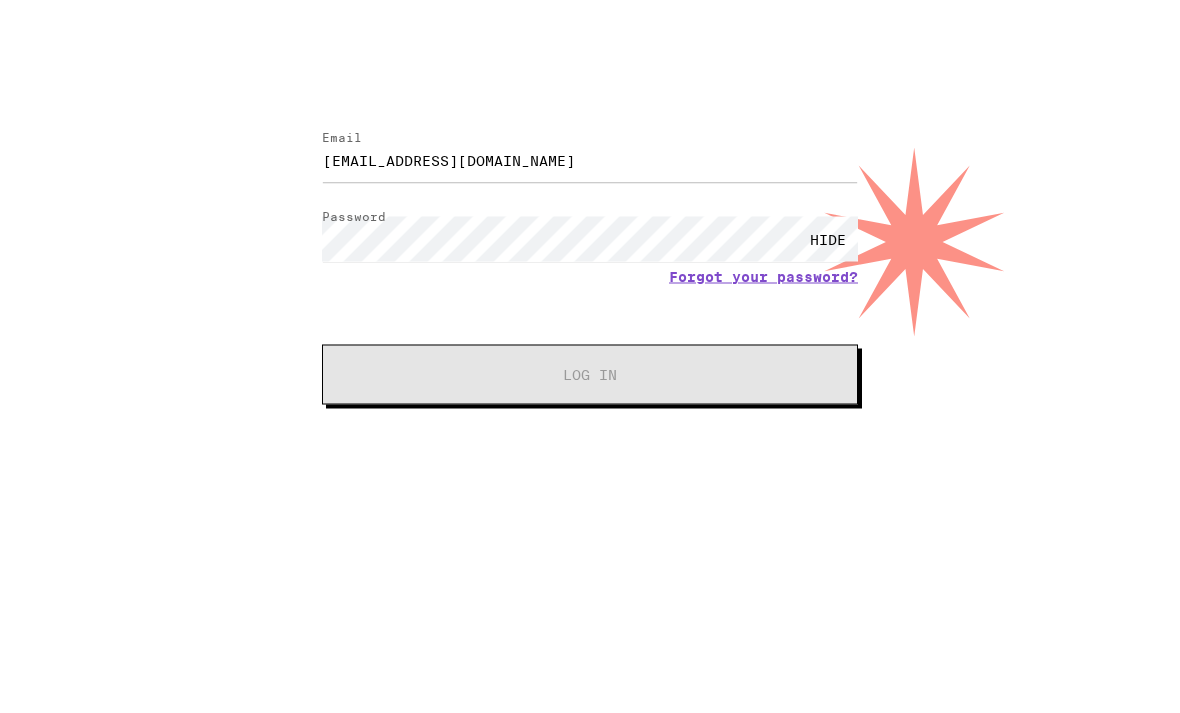 click on "Log In Email Email [EMAIL_ADDRESS][DOMAIN_NAME] Password Password HIDE Forgot your password? Log In Don't have an account? Sign up" at bounding box center (590, 319) 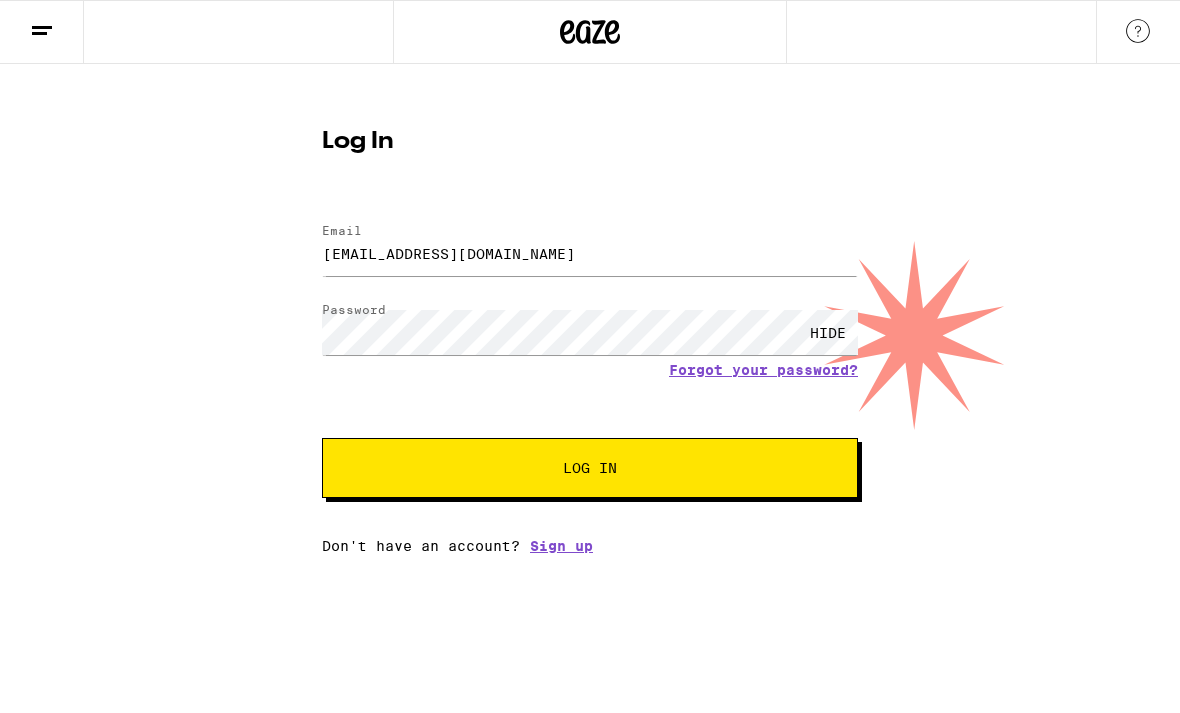 click on "Log In" at bounding box center [590, 468] 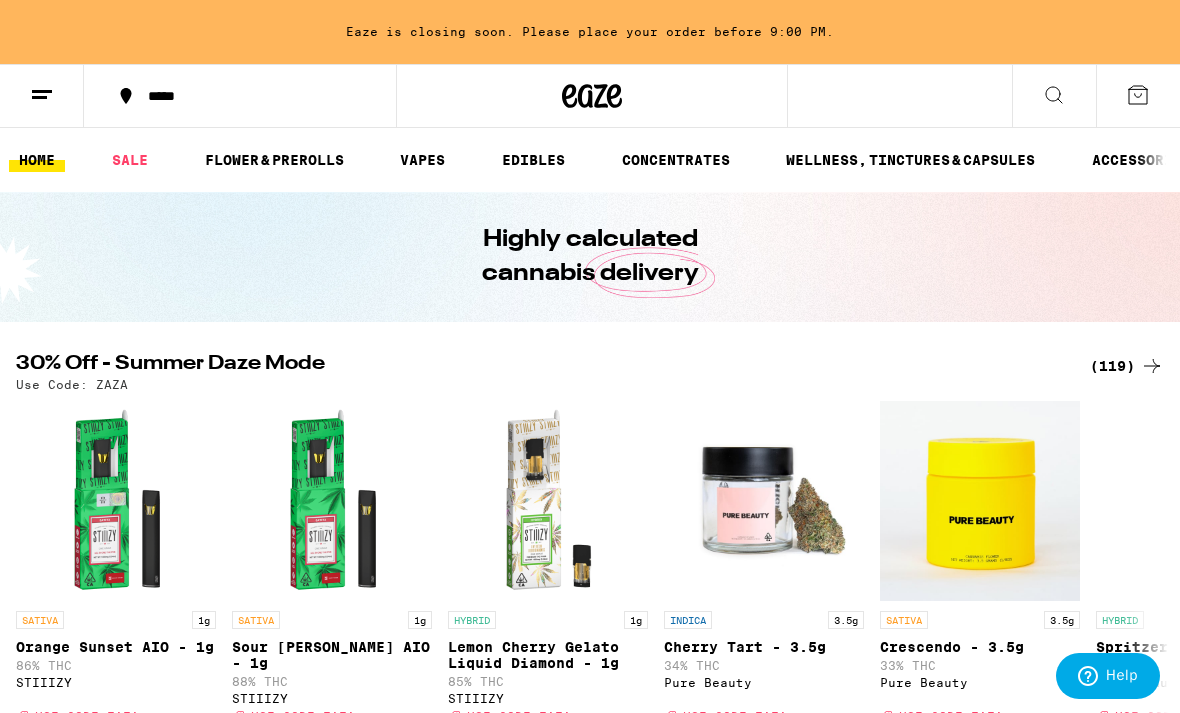 click on "*****" at bounding box center [252, 96] 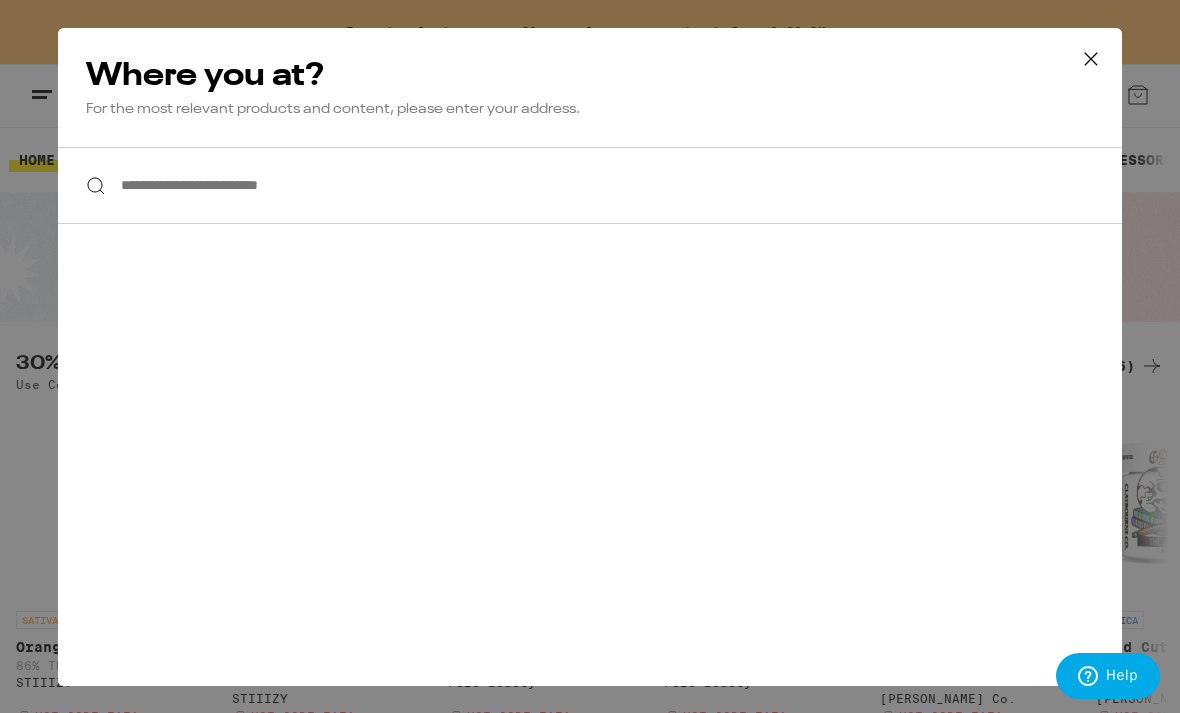 scroll, scrollTop: 0, scrollLeft: 0, axis: both 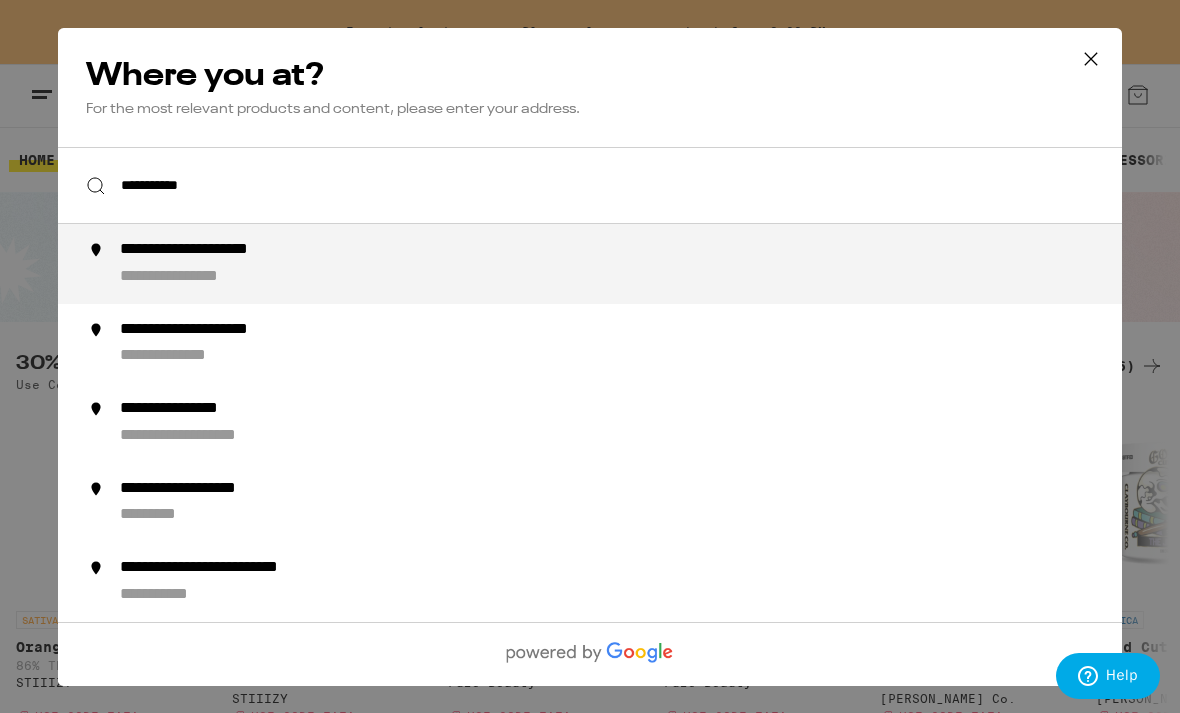click on "**********" at bounding box center (630, 264) 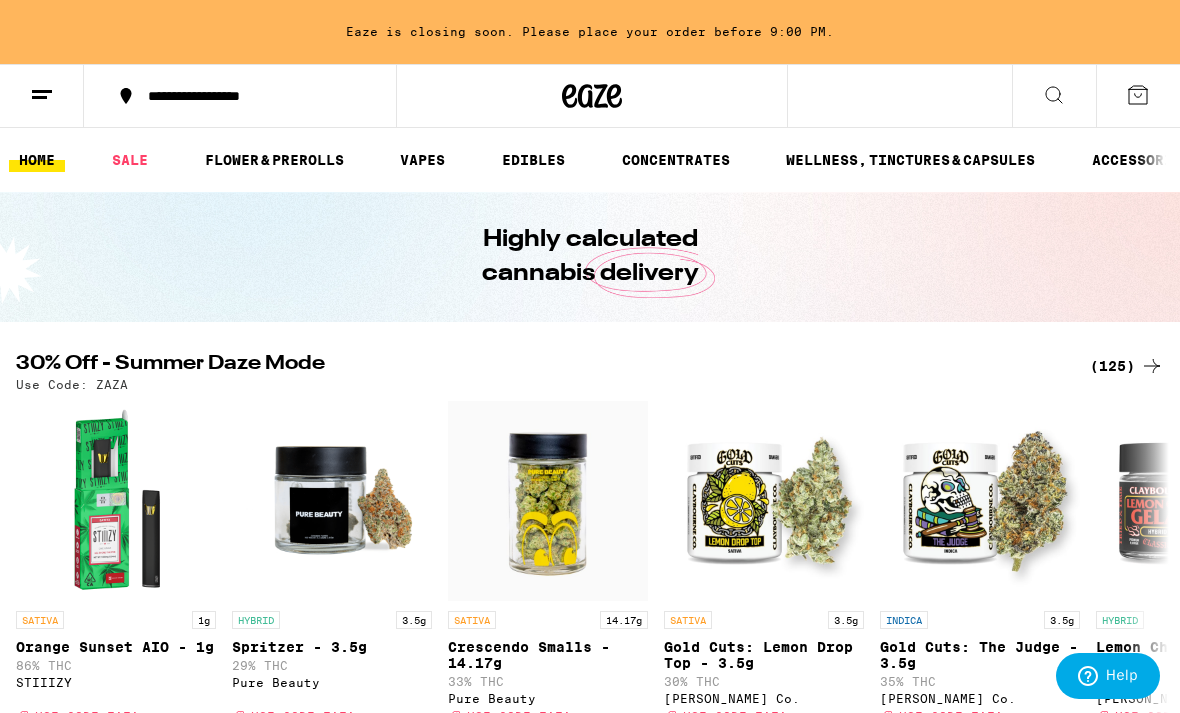 click on "FLOWER & PREROLLS" at bounding box center [274, 160] 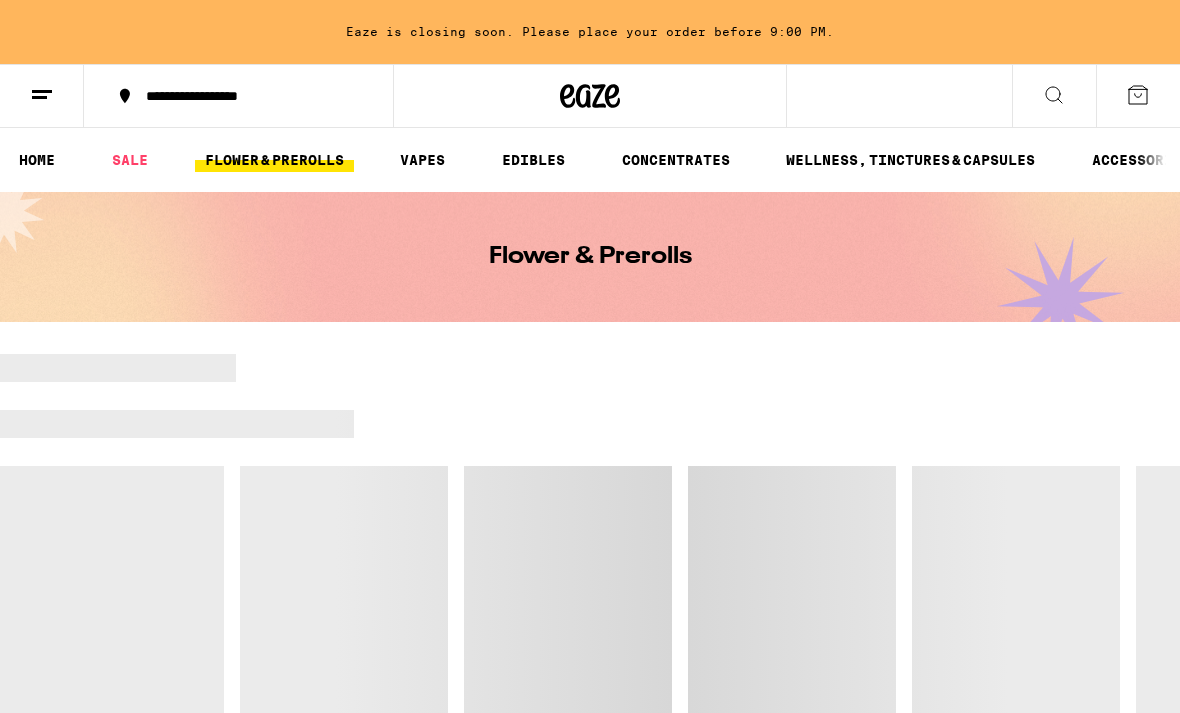 click on "FLOWER & PREROLLS" at bounding box center [274, 160] 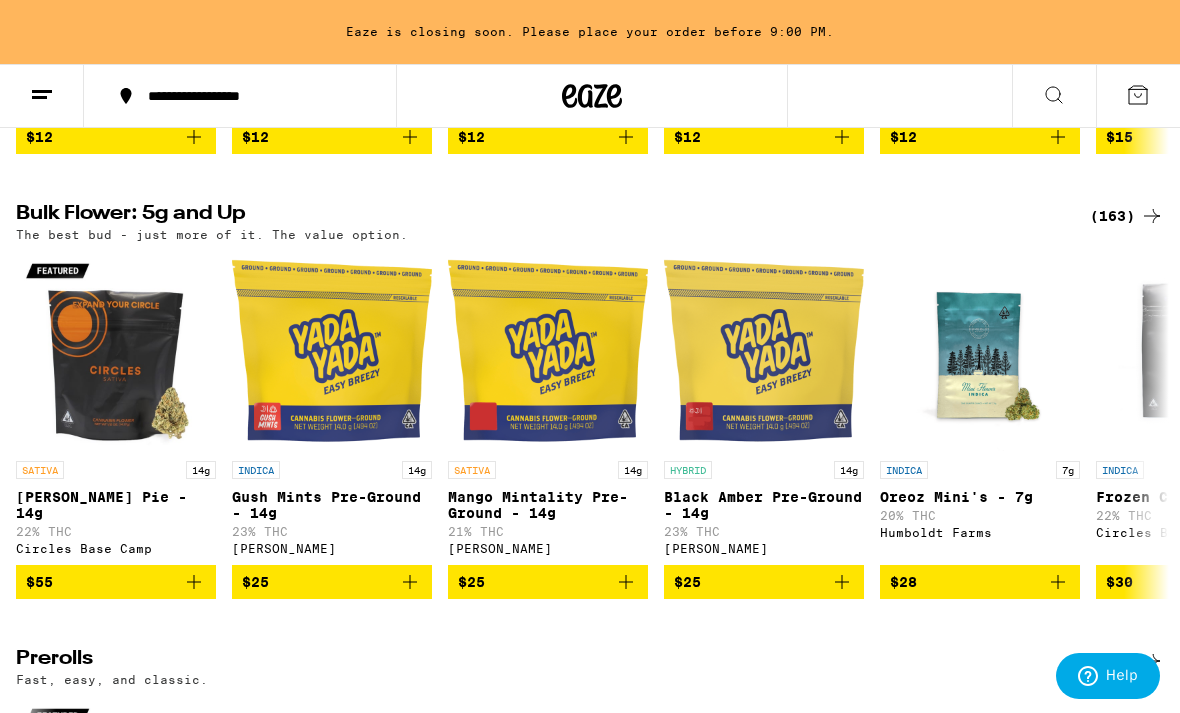 scroll, scrollTop: 583, scrollLeft: 0, axis: vertical 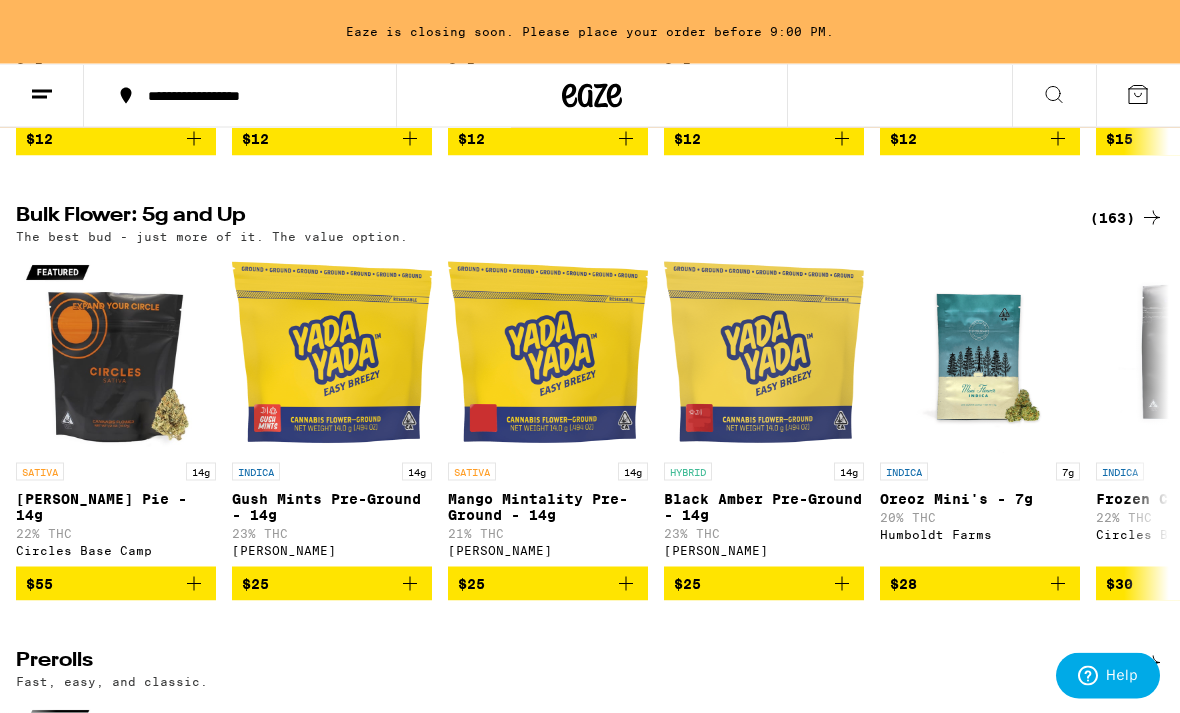 click on "(163)" at bounding box center [1127, 218] 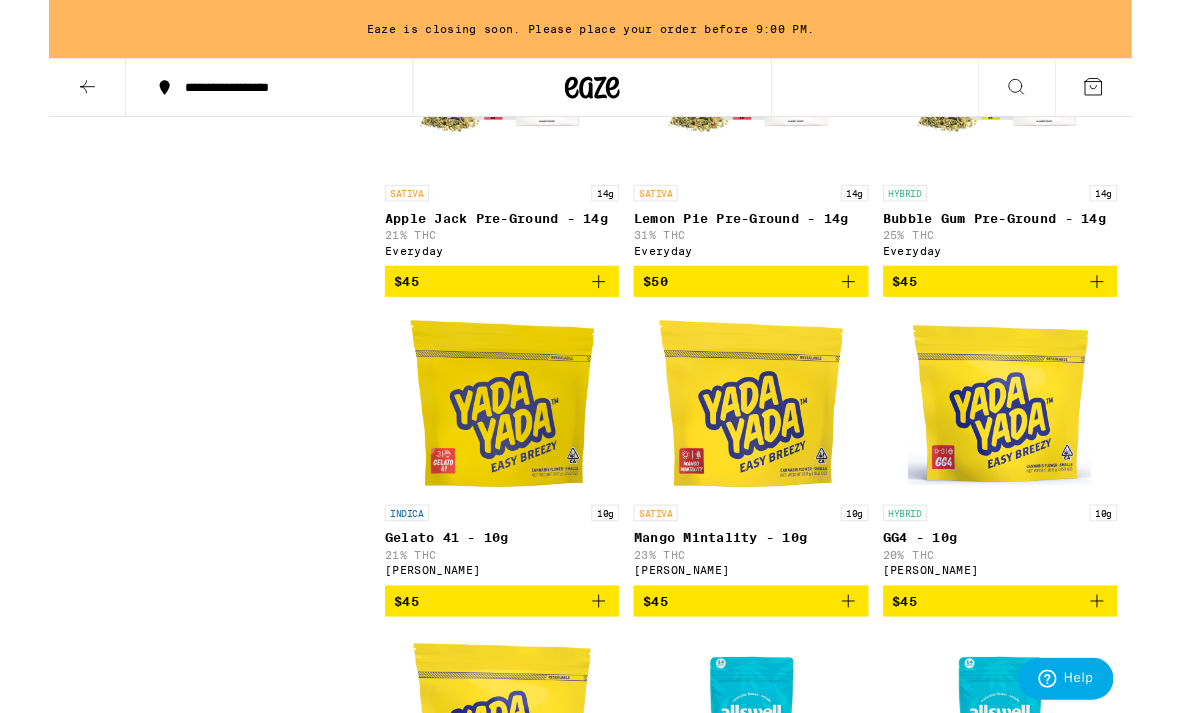 scroll, scrollTop: 6416, scrollLeft: 0, axis: vertical 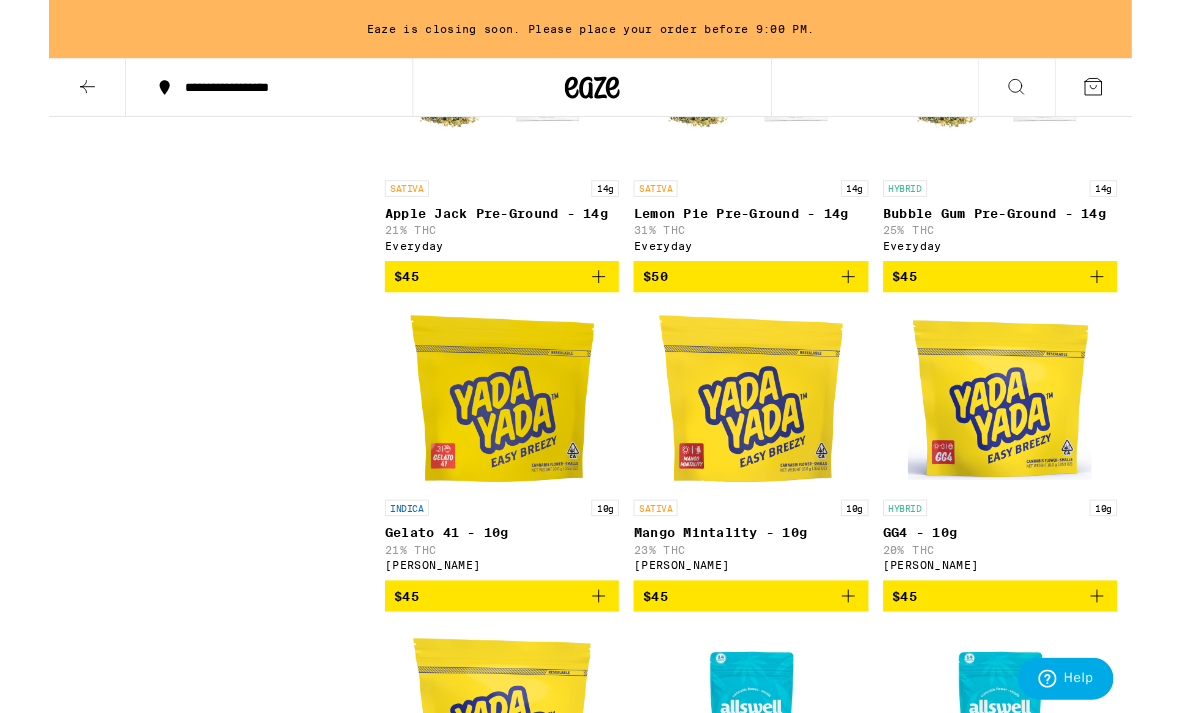 click 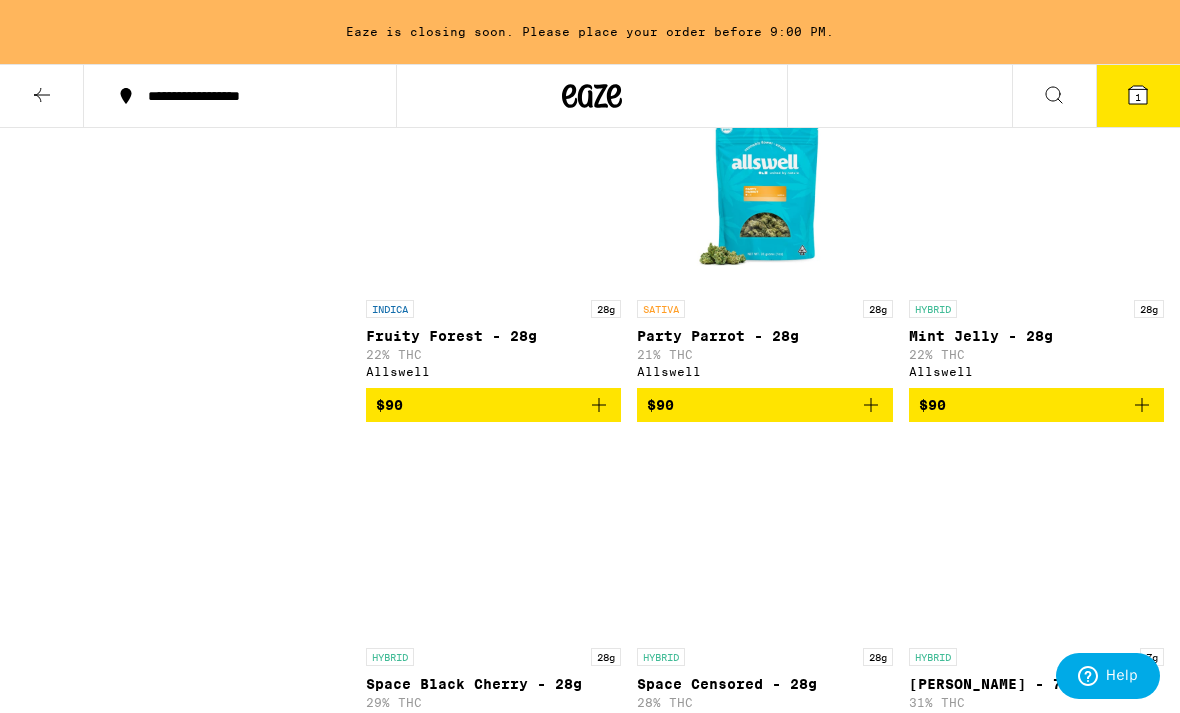 scroll, scrollTop: 13070, scrollLeft: 0, axis: vertical 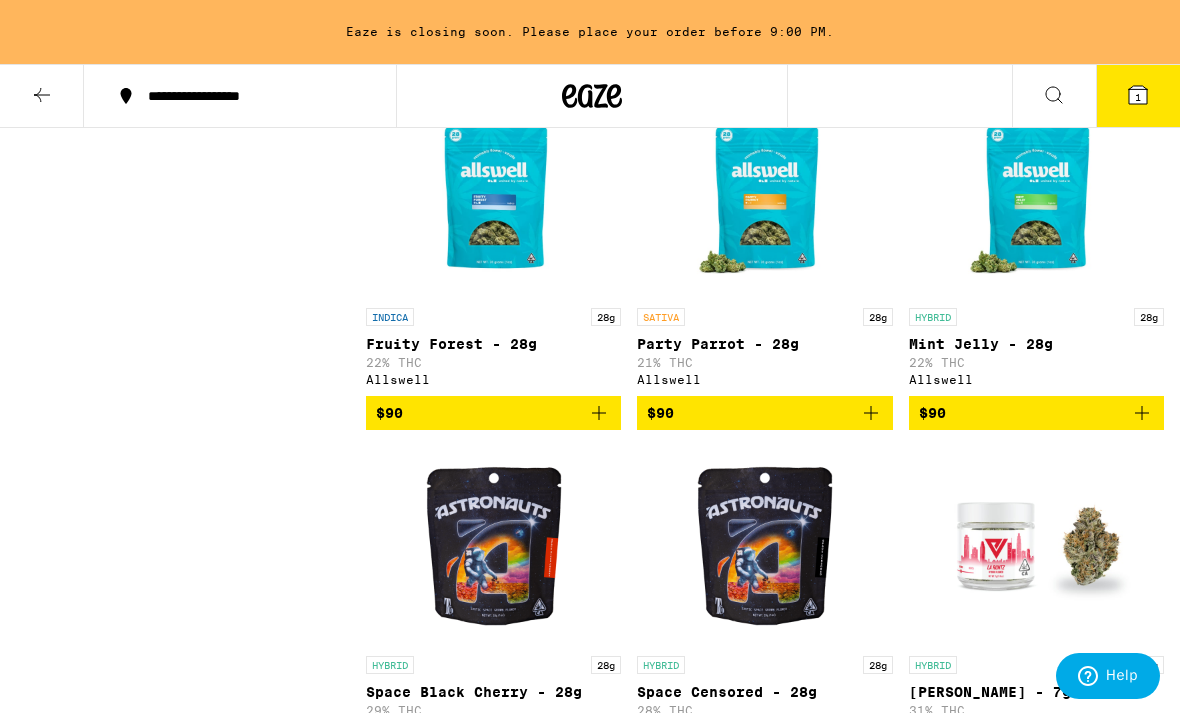 click on "1" at bounding box center (1138, 96) 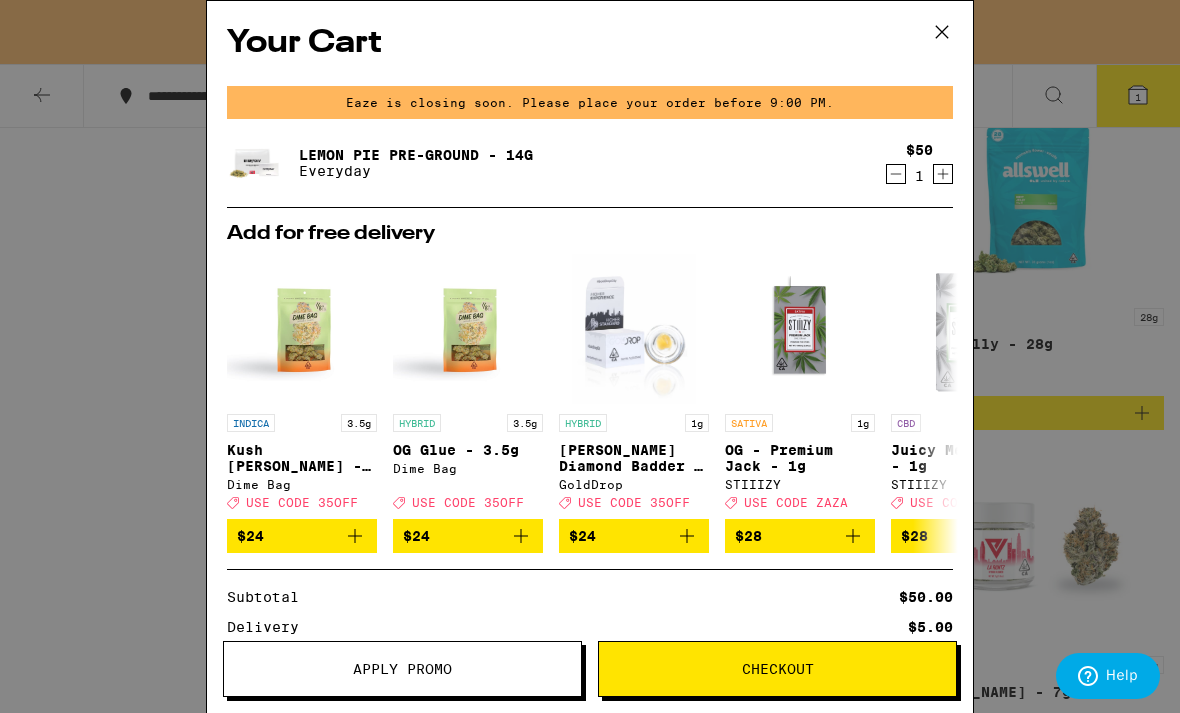 click on "Your Cart Eaze is closing soon. Please place your order before 9:00 PM. Lemon Pie Pre-Ground - 14g Everyday $50 1 Add for free delivery INDICA 3.5g Kush [PERSON_NAME] - 3.5g Dime Bag Deal Created with Sketch. USE CODE 35OFF $24 HYBRID 3.5g OG Glue - 3.5g Dime Bag Deal Created with Sketch. USE CODE 35OFF $24 HYBRID 1g [PERSON_NAME] Diamond Badder - 1g GoldDrop Deal Created with Sketch. USE CODE 35OFF $24 SATIVA 1g OG - Premium Jack - 1g STIIIZY Deal Created with Sketch. USE CODE ZAZA $28 CBD 1g Juicy Melon 1:1 - 1g STIIIZY Deal Created with Sketch. USE CODE ZAZA $28 HYBRID 1g OG - Apple Fritter - 1g STIIIZY Deal Created with Sketch. USE CODE ZAZA $28 HYBRID 1g OG - Gelato - 1g STIIIZY Deal Created with Sketch. USE CODE ZAZA $28 HYBRID 1g OG - Pineapple [PERSON_NAME] - 1g STIIIZY Deal Created with Sketch. USE CODE ZAZA $28 SATIVA Juicy Peach x Mimosa Live Resin Gummies Lost Farm $22 SATIVA Strawberry Lemonade x SLH Live Resin Gummies Lost Farm $22 Subtotal $50.00 Delivery $5.00 Add $25 to get free delivery! Taxes & Fees $32.00" at bounding box center (590, 356) 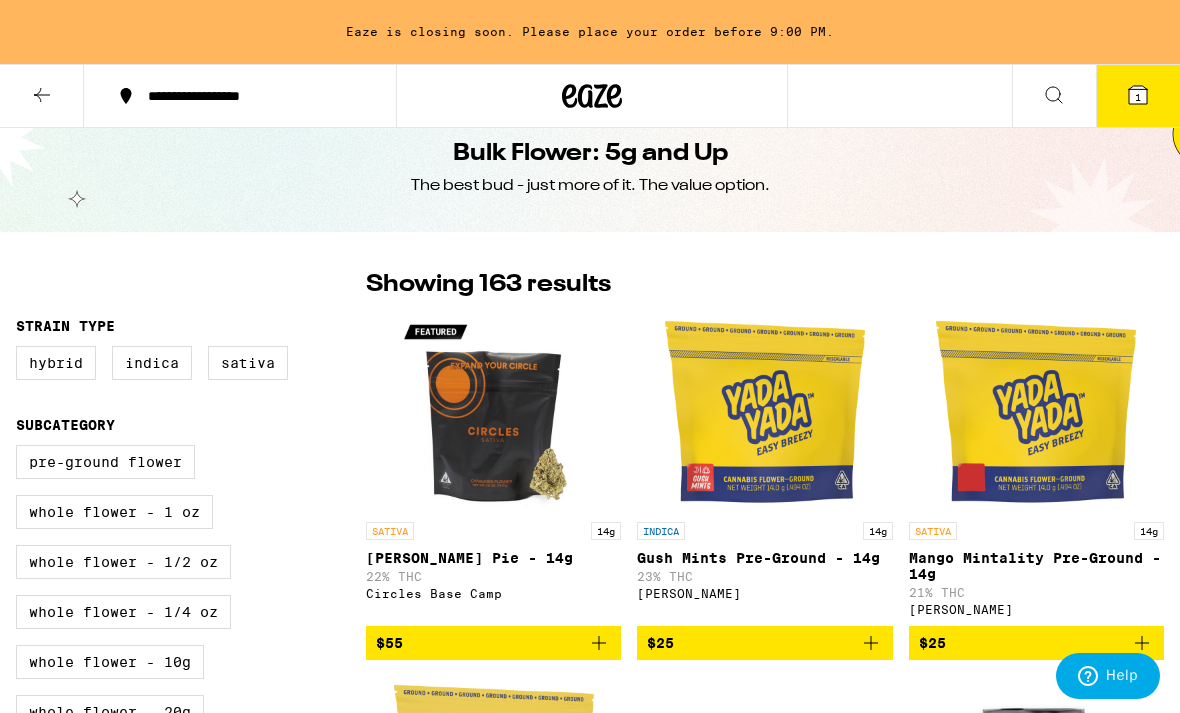 scroll, scrollTop: 0, scrollLeft: 0, axis: both 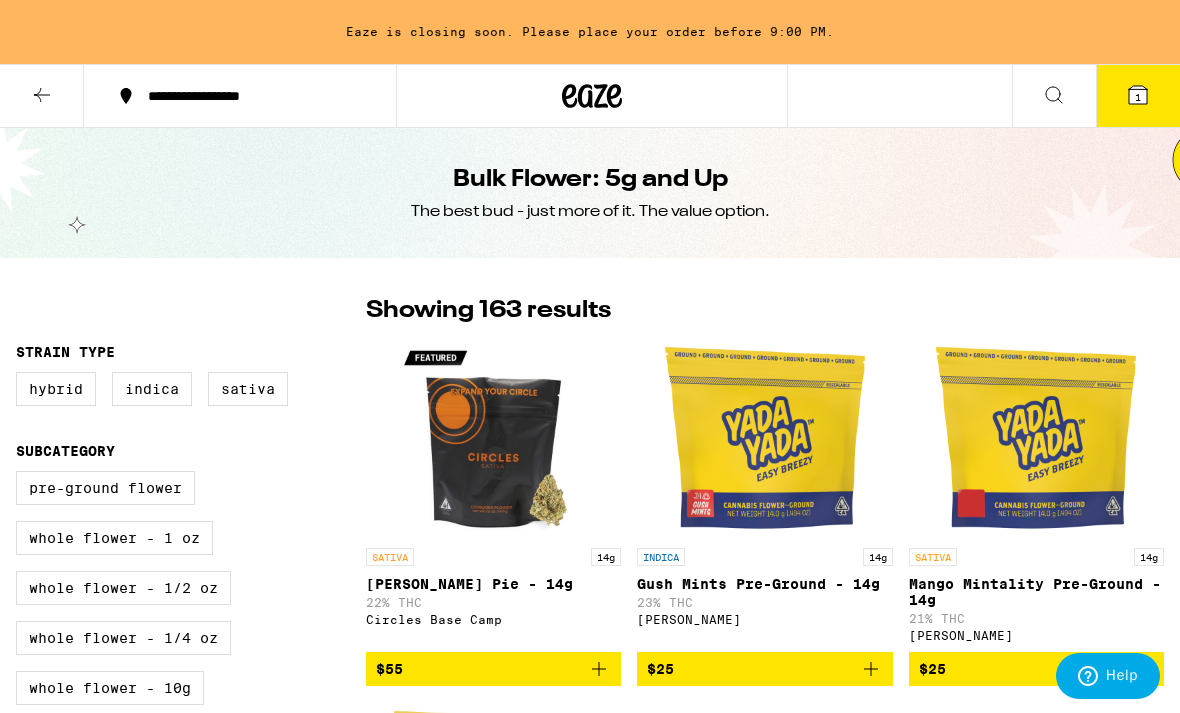 click 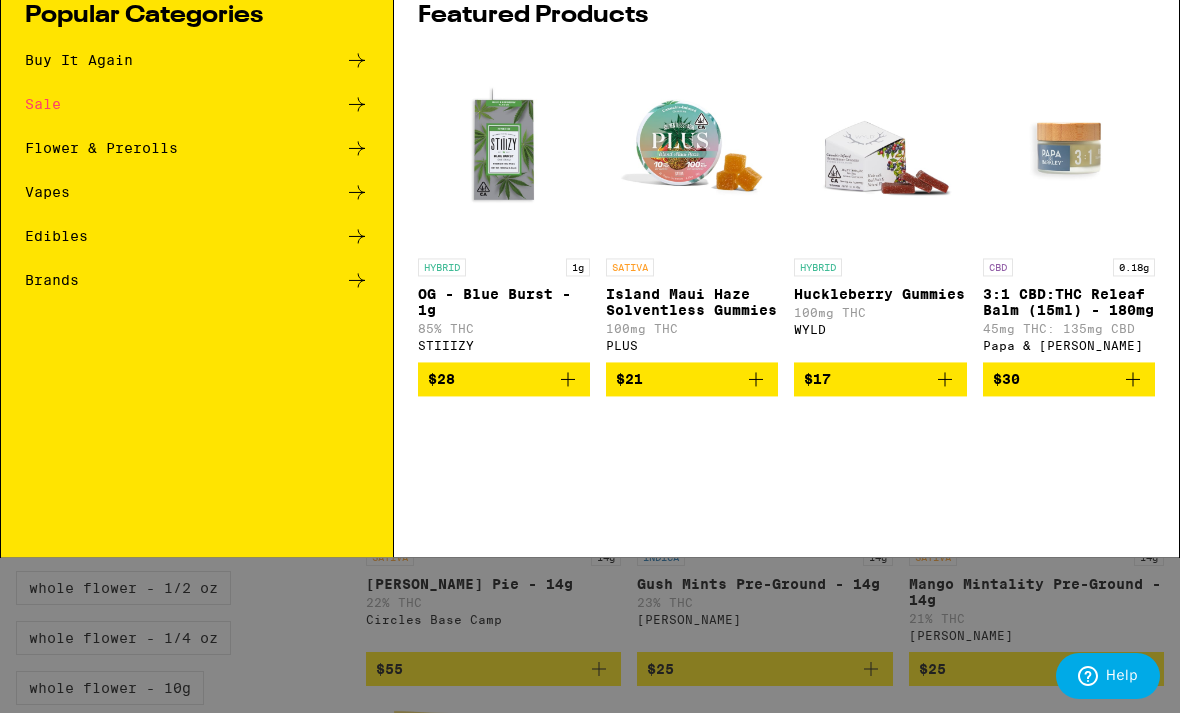 click 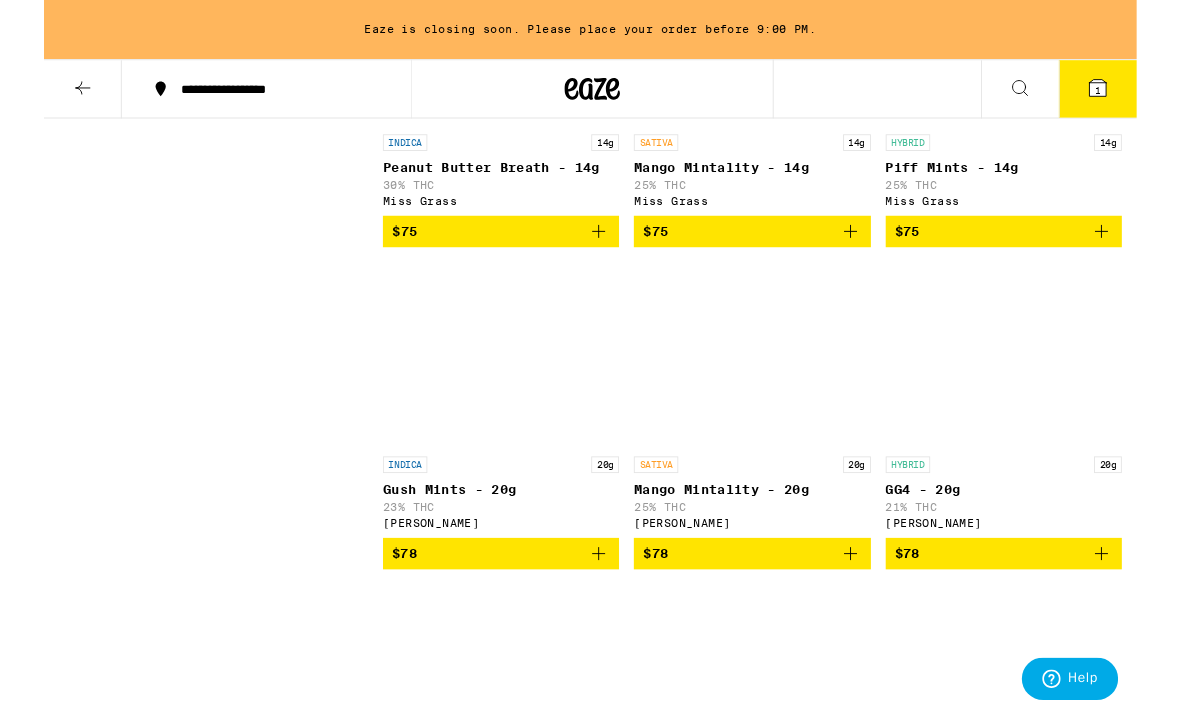 scroll, scrollTop: 12170, scrollLeft: 0, axis: vertical 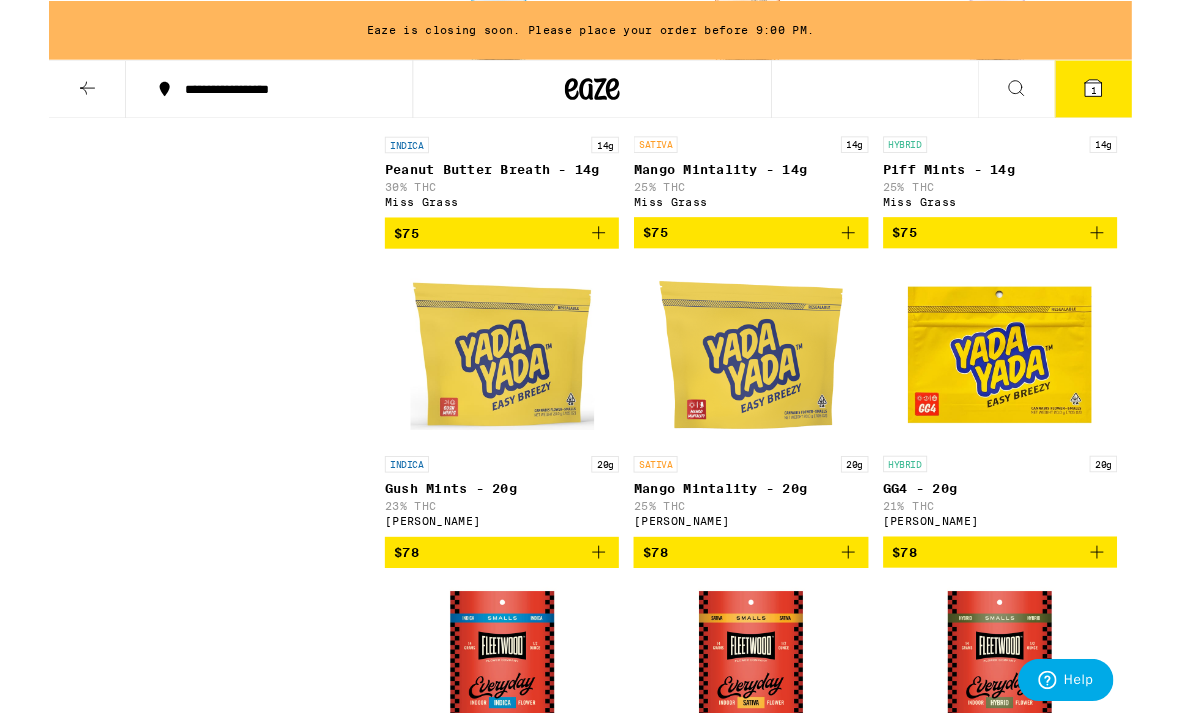 click 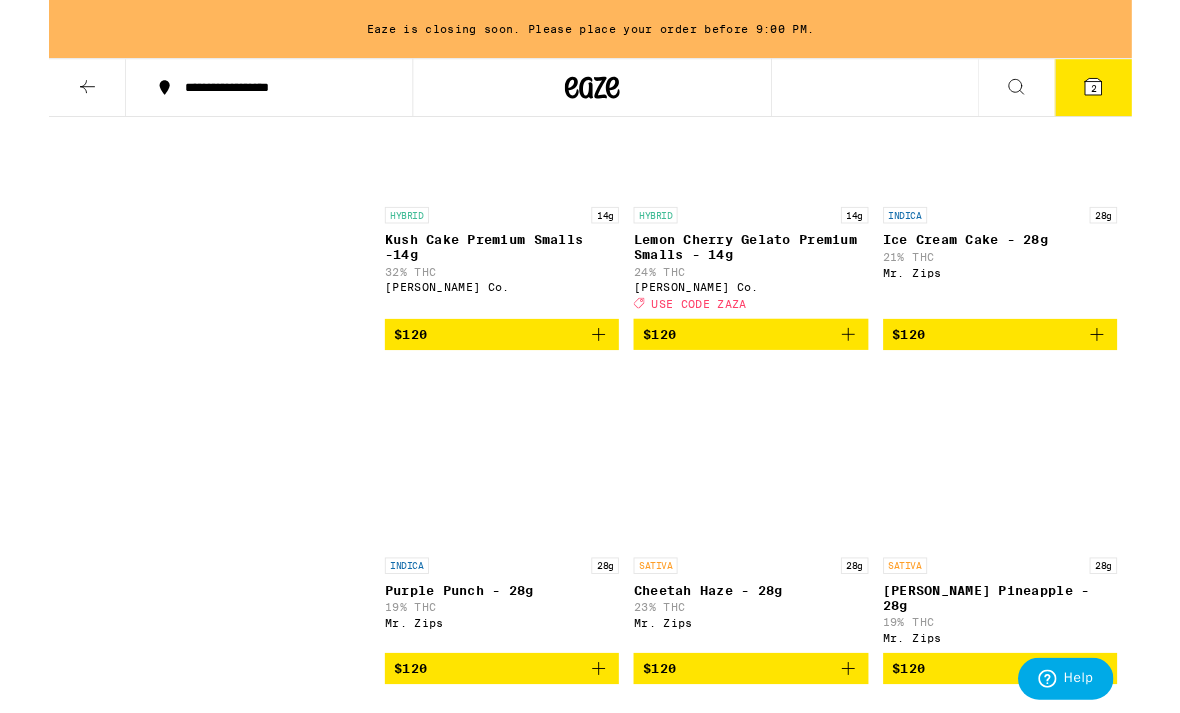 scroll, scrollTop: 15330, scrollLeft: 0, axis: vertical 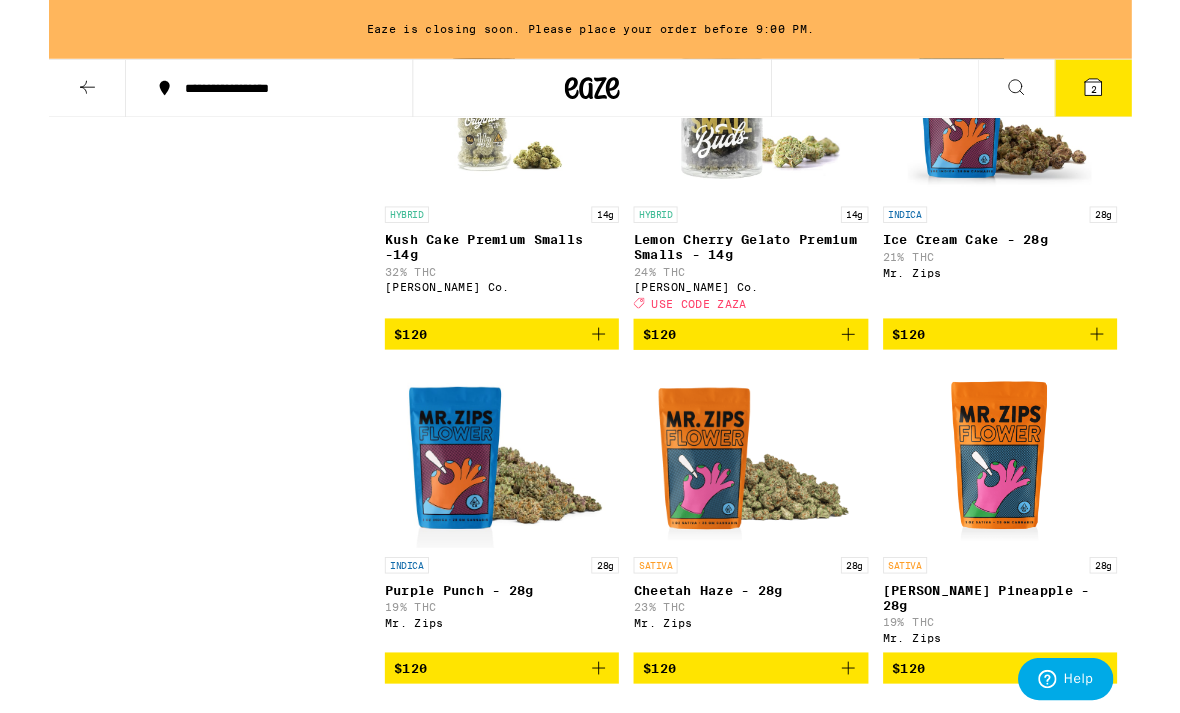 click 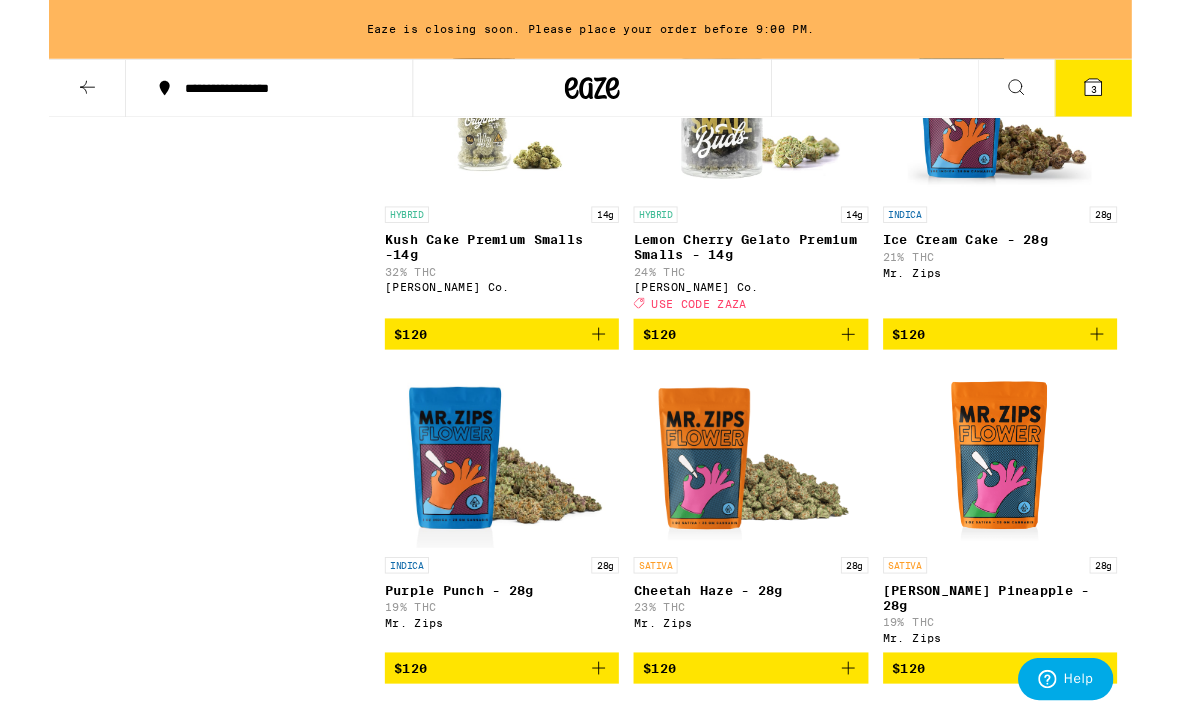 click 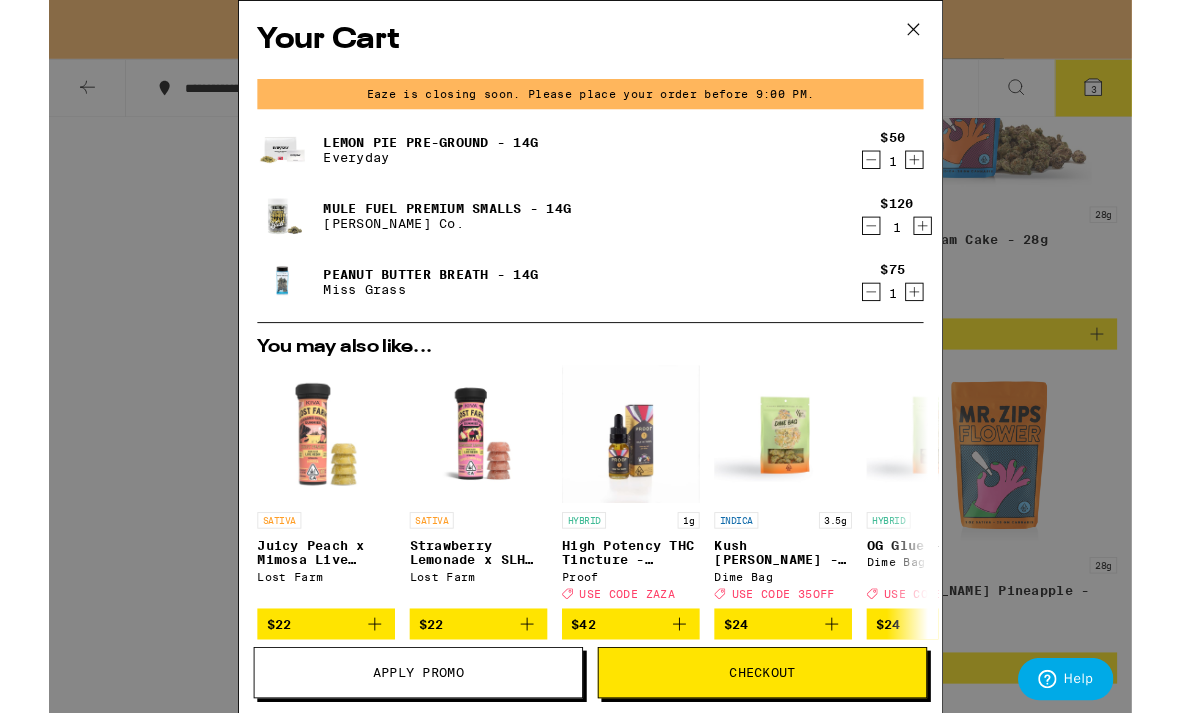 click on "Apply Promo" at bounding box center (402, 733) 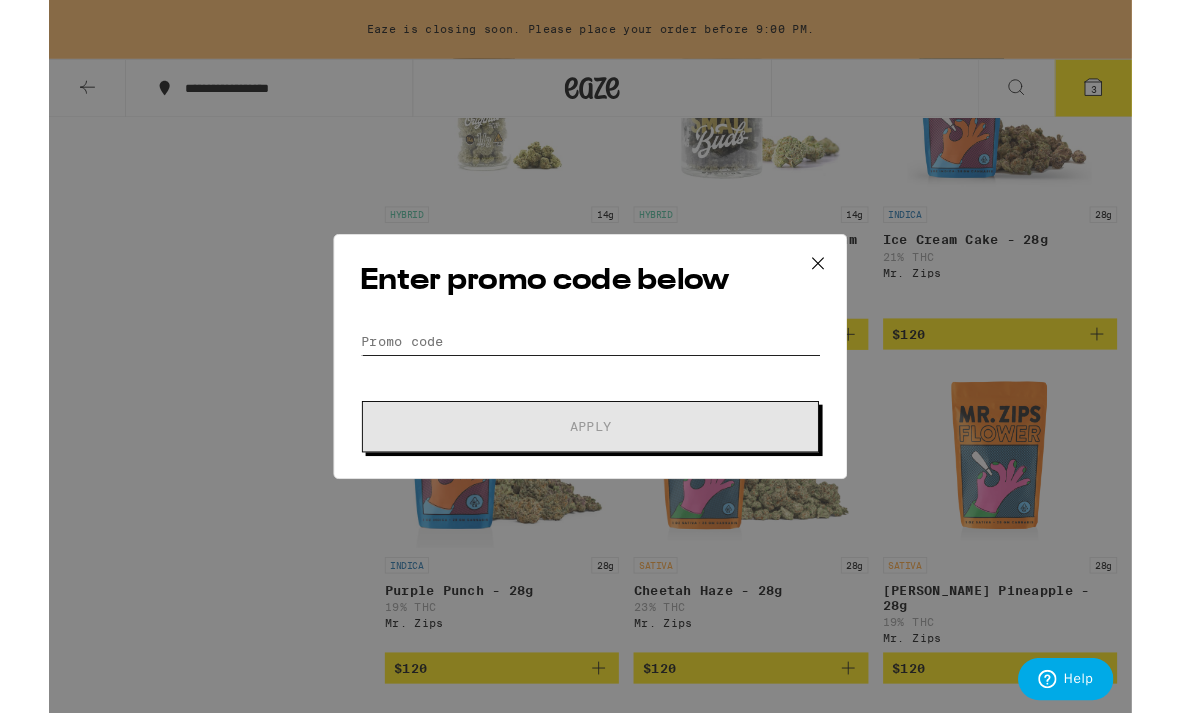 click on "Promo Code" at bounding box center (590, 372) 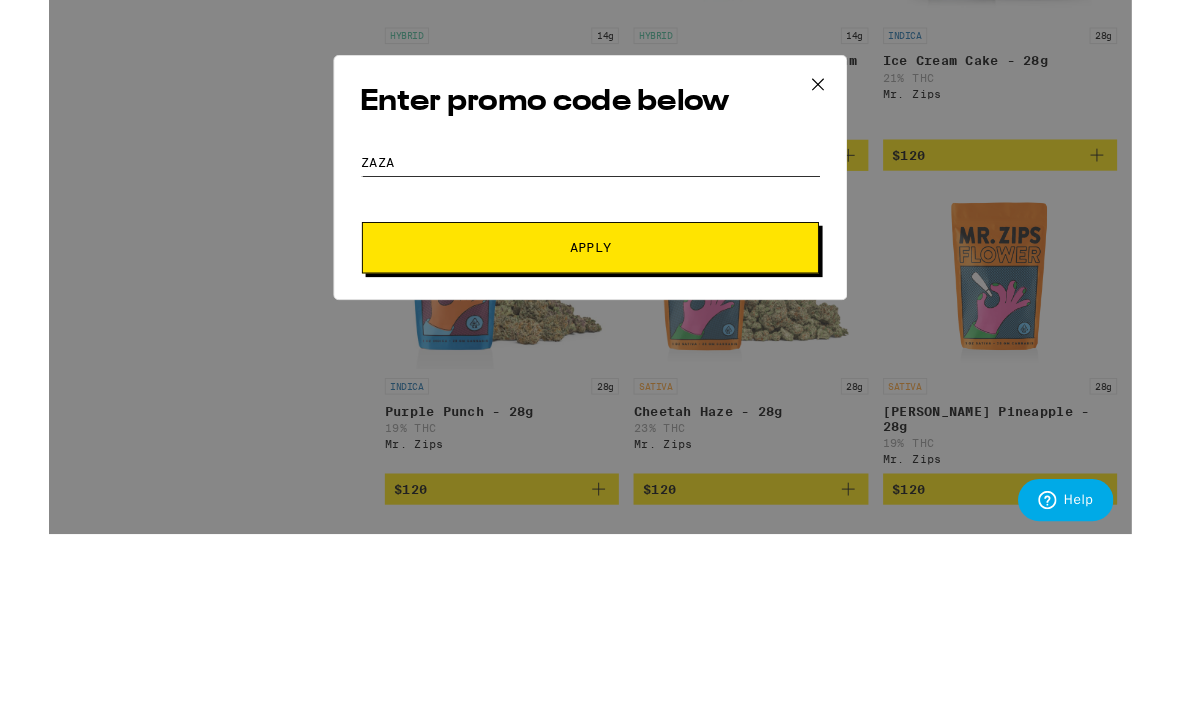 type on "ZAZA" 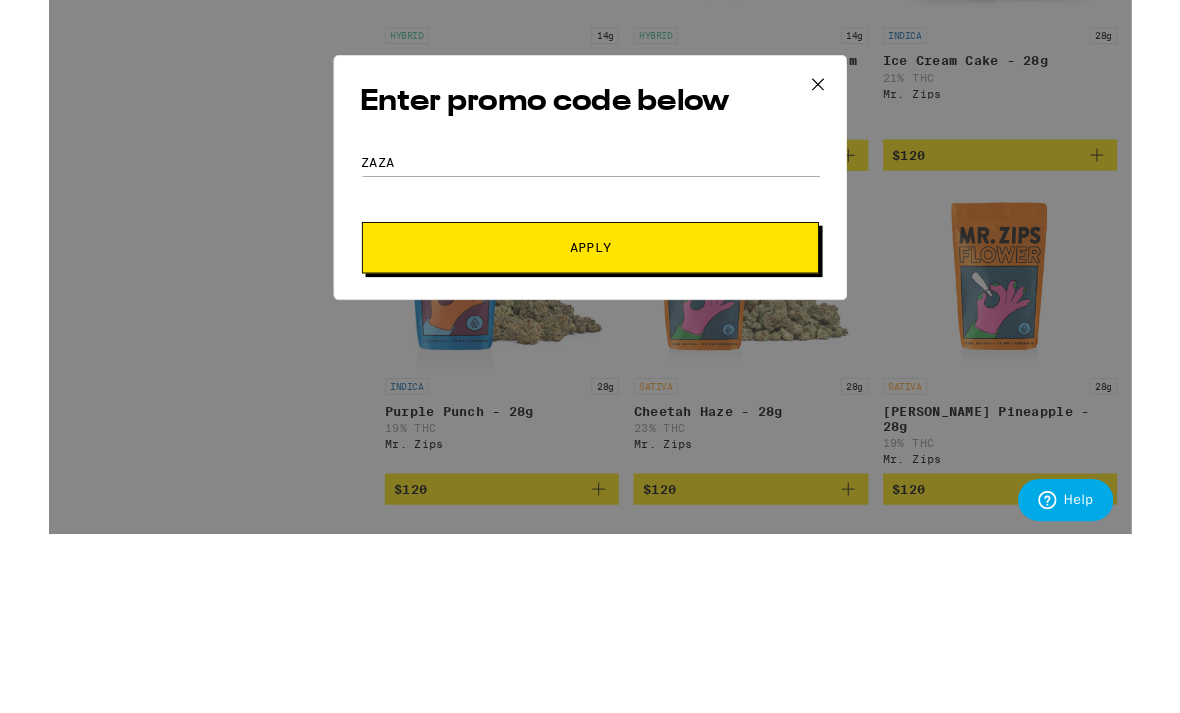 click on "Apply" at bounding box center [590, 465] 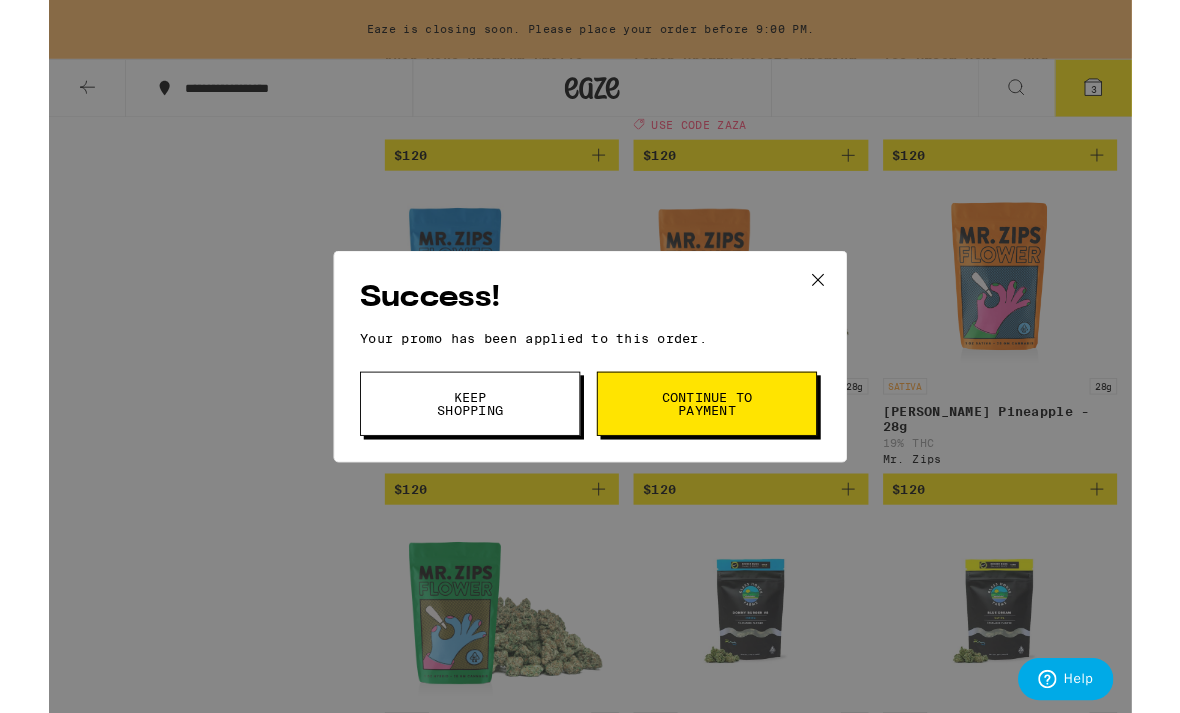 click on "Continue to payment" at bounding box center [717, 440] 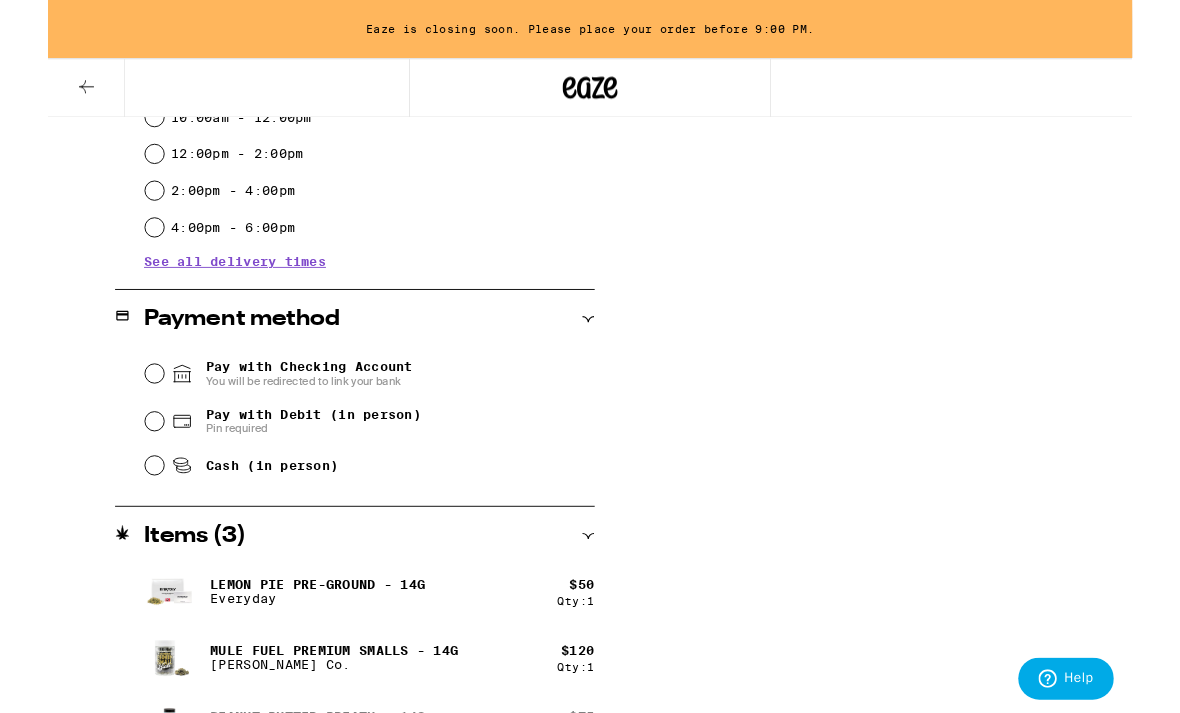 scroll, scrollTop: 737, scrollLeft: 0, axis: vertical 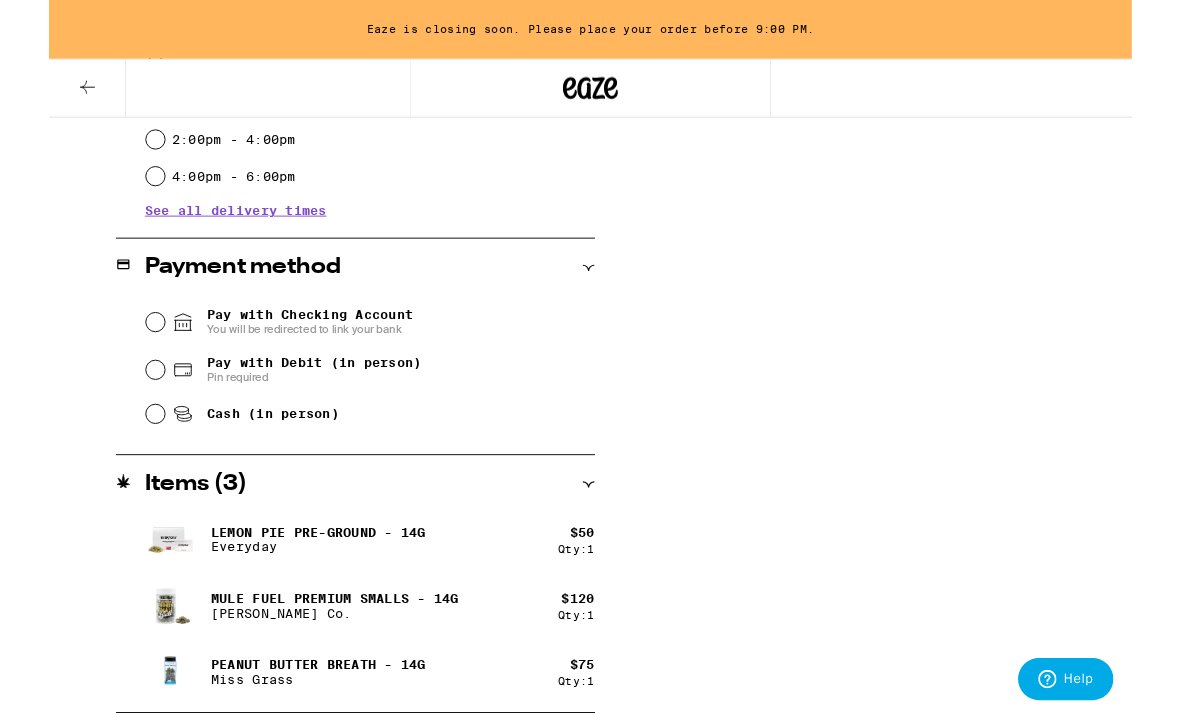 click 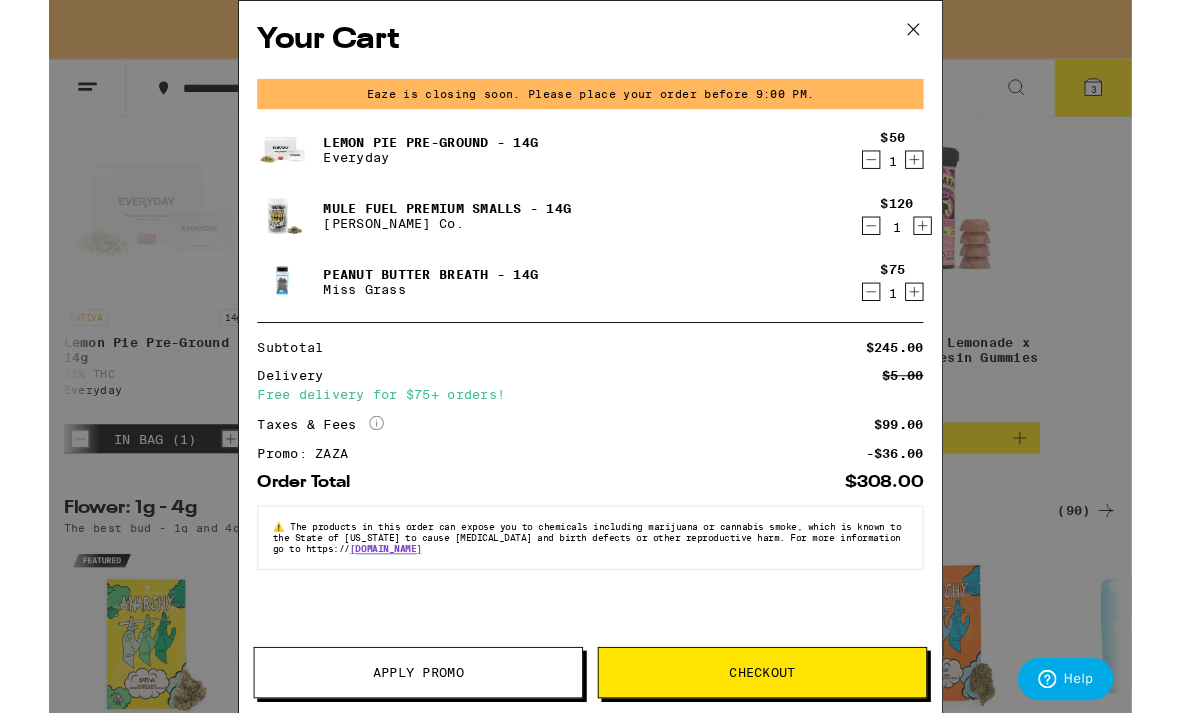 click 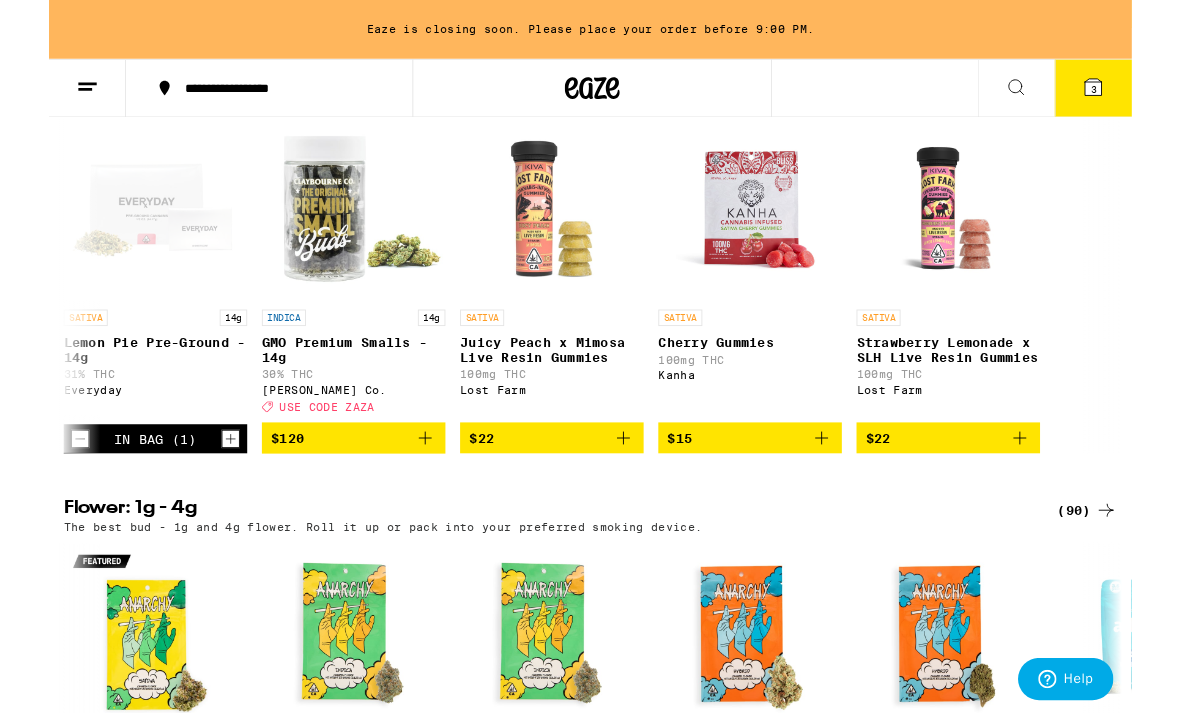 scroll, scrollTop: 0, scrollLeft: 0, axis: both 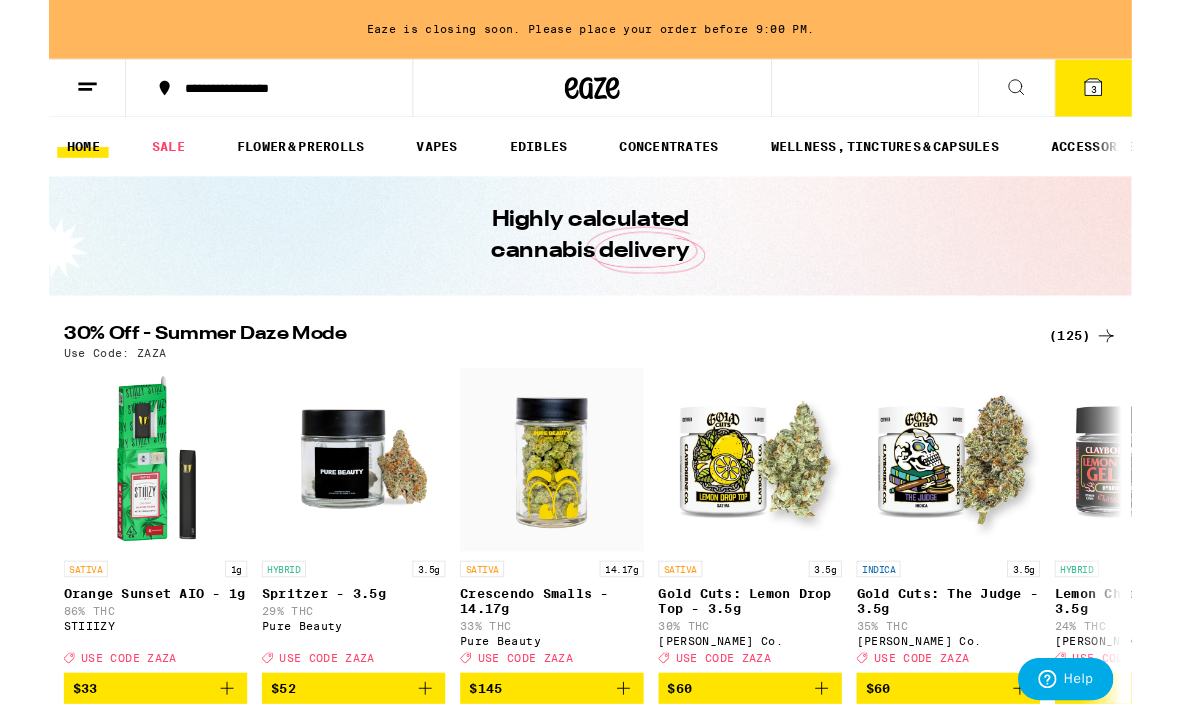 click on "3" at bounding box center [1138, 96] 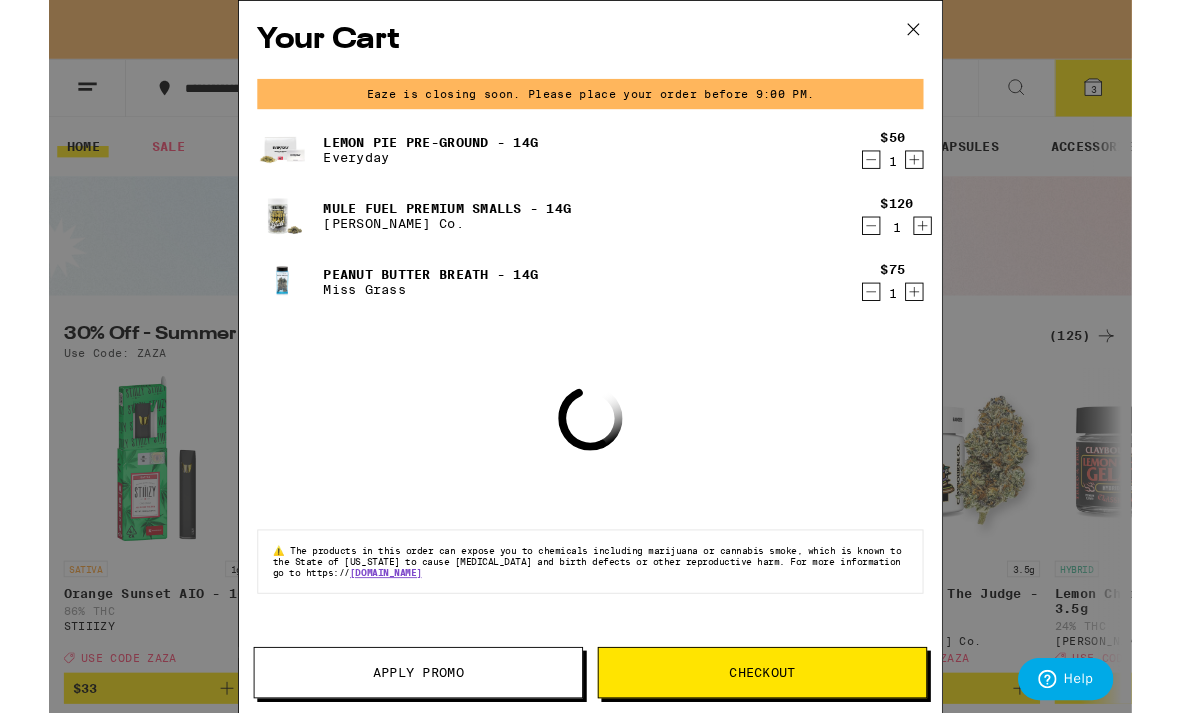 click 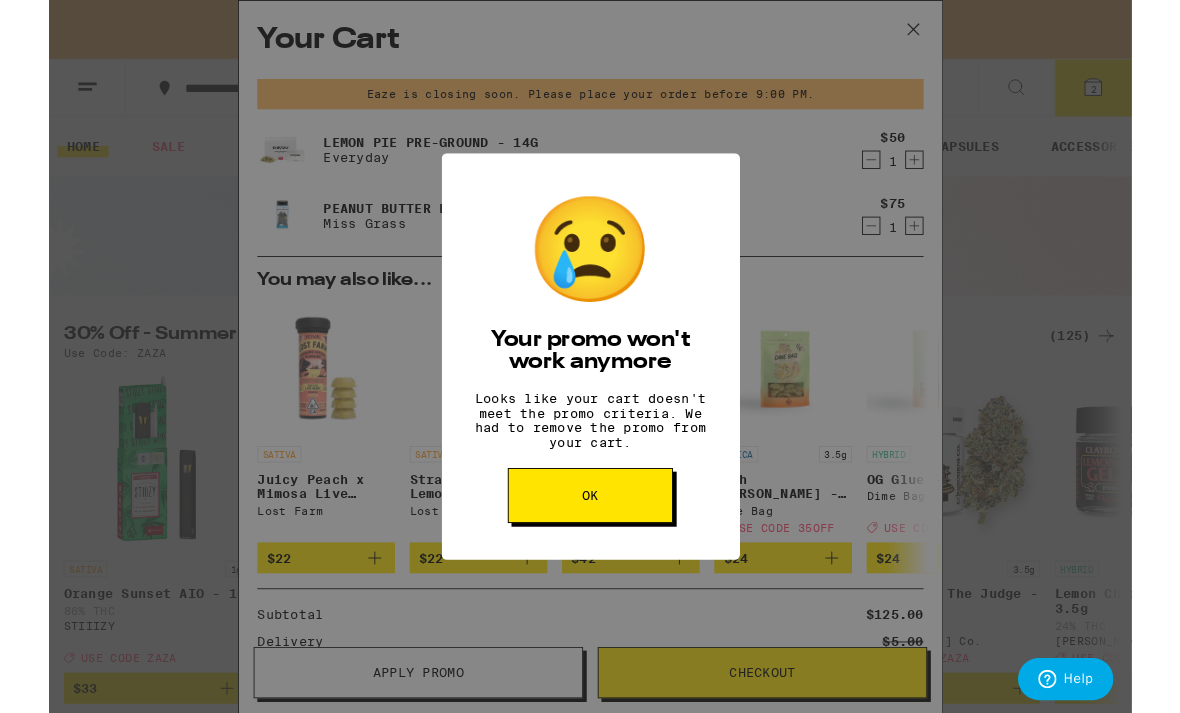click on "OK" at bounding box center [590, 540] 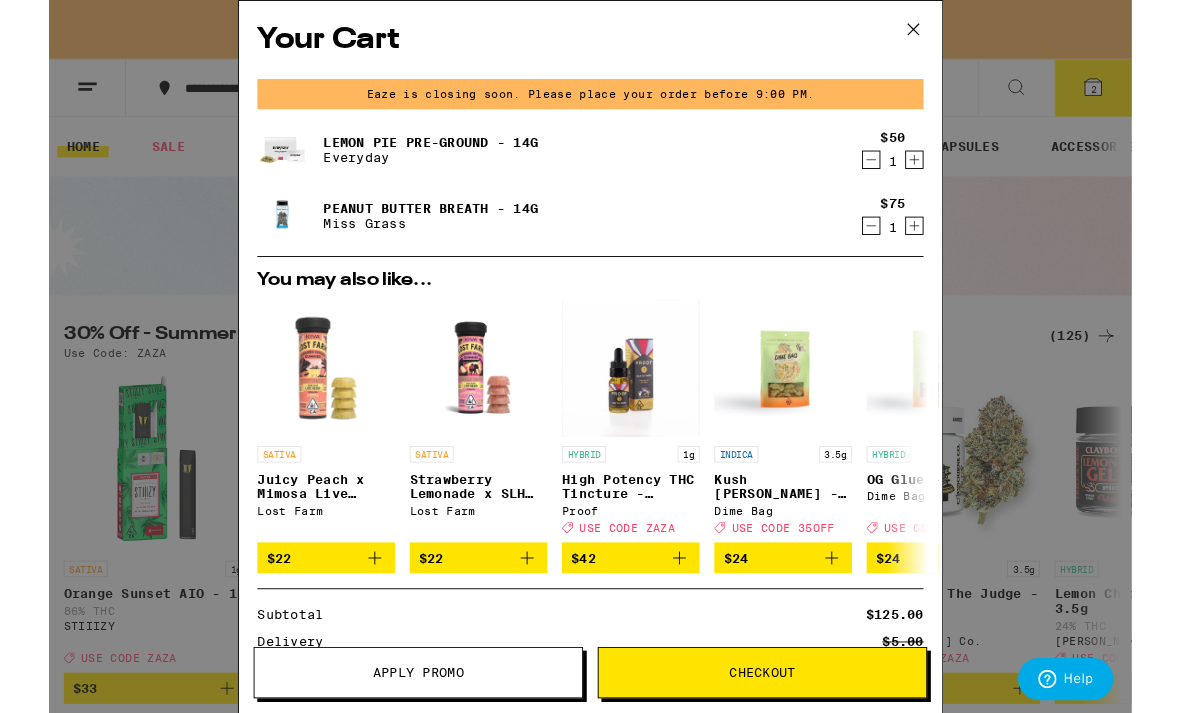 click on "Apply Promo" at bounding box center (402, 733) 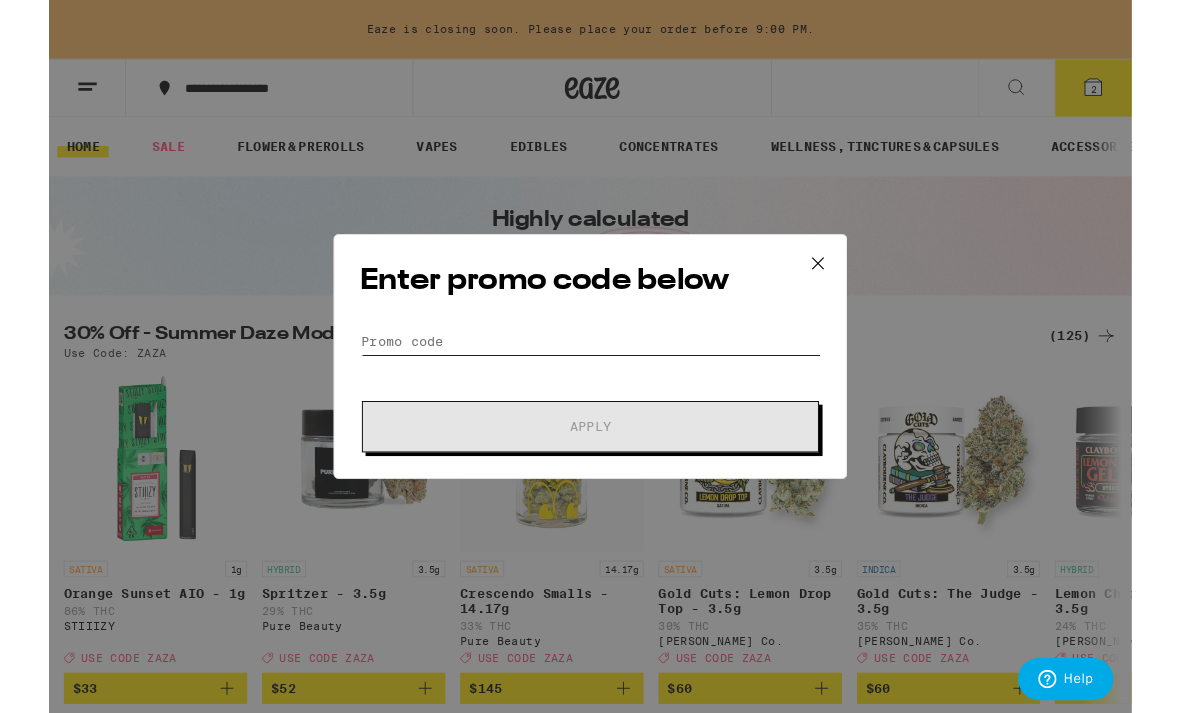 click on "Promo Code" at bounding box center (590, 372) 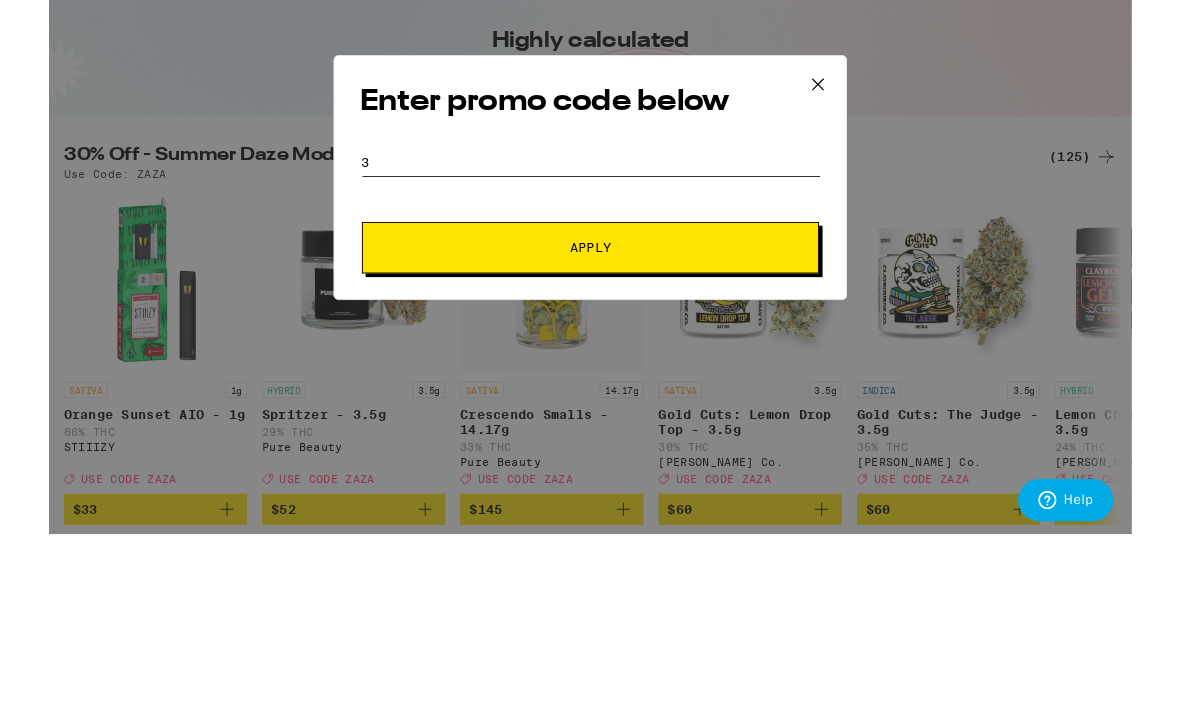 type on "35" 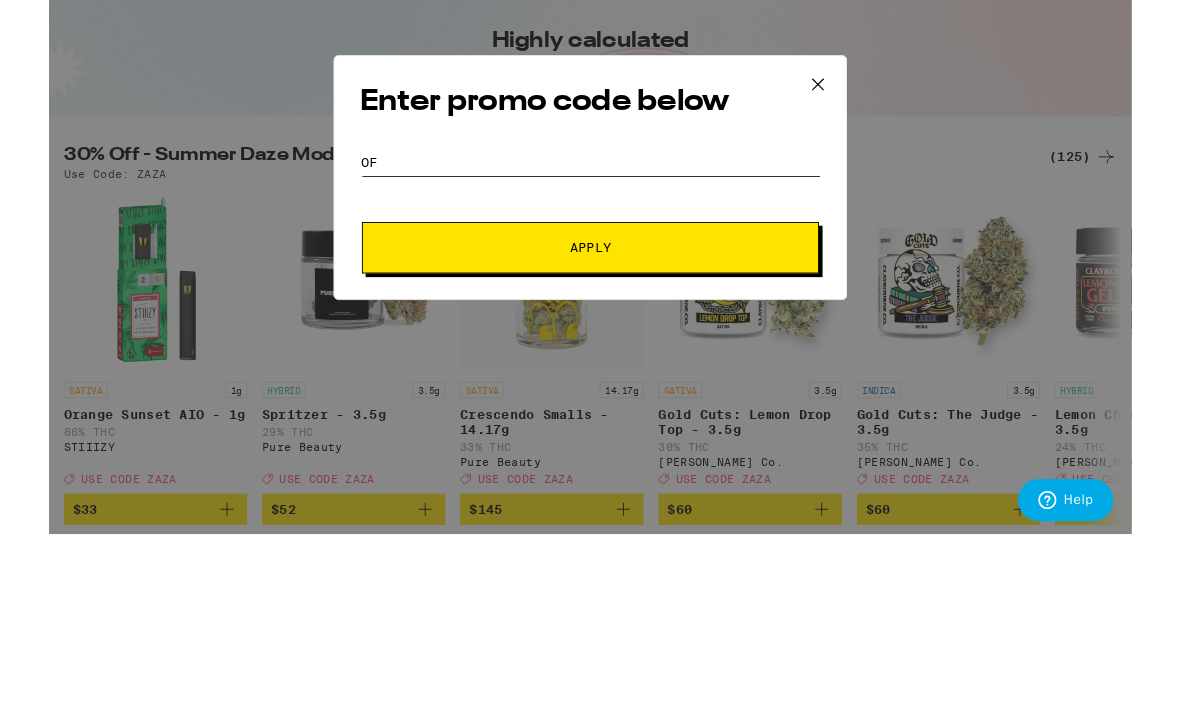 type on "O" 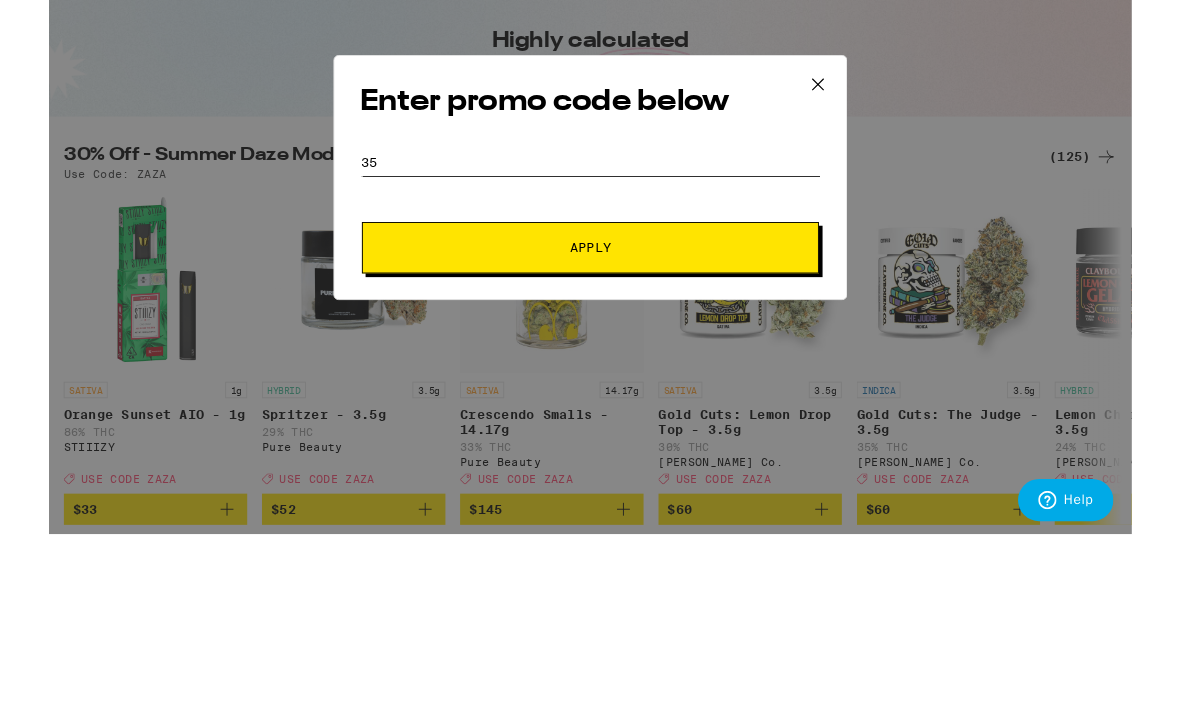 scroll, scrollTop: 0, scrollLeft: 0, axis: both 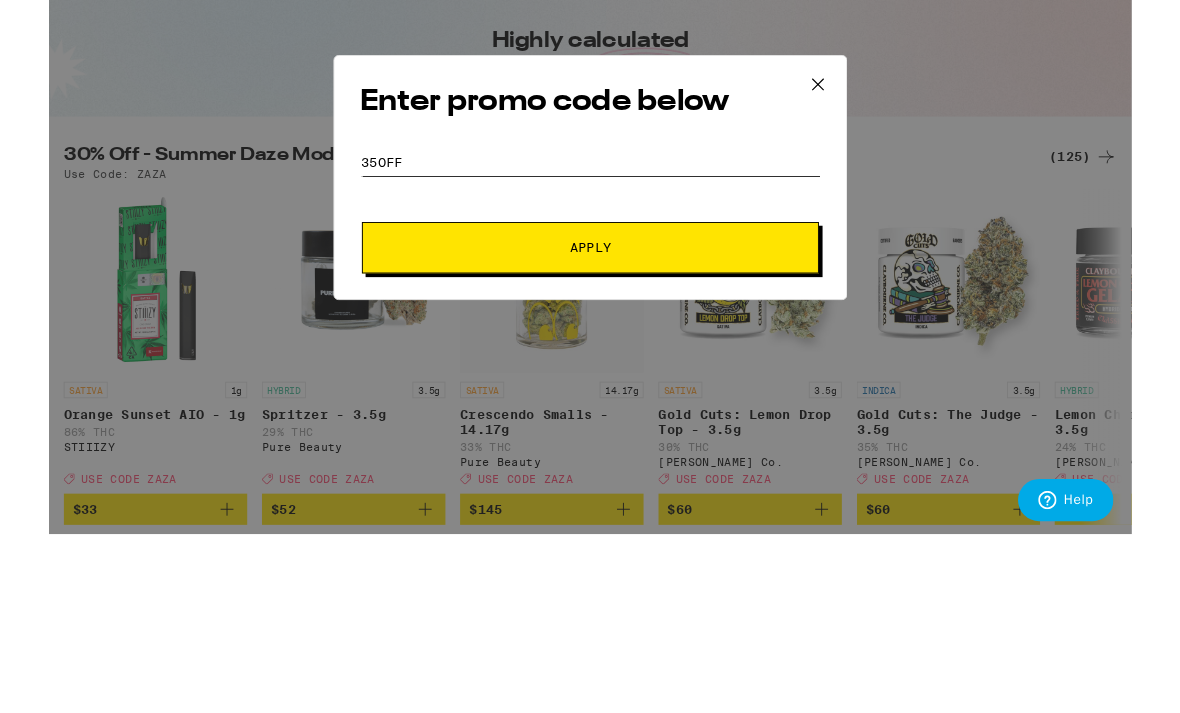 type on "35OFF" 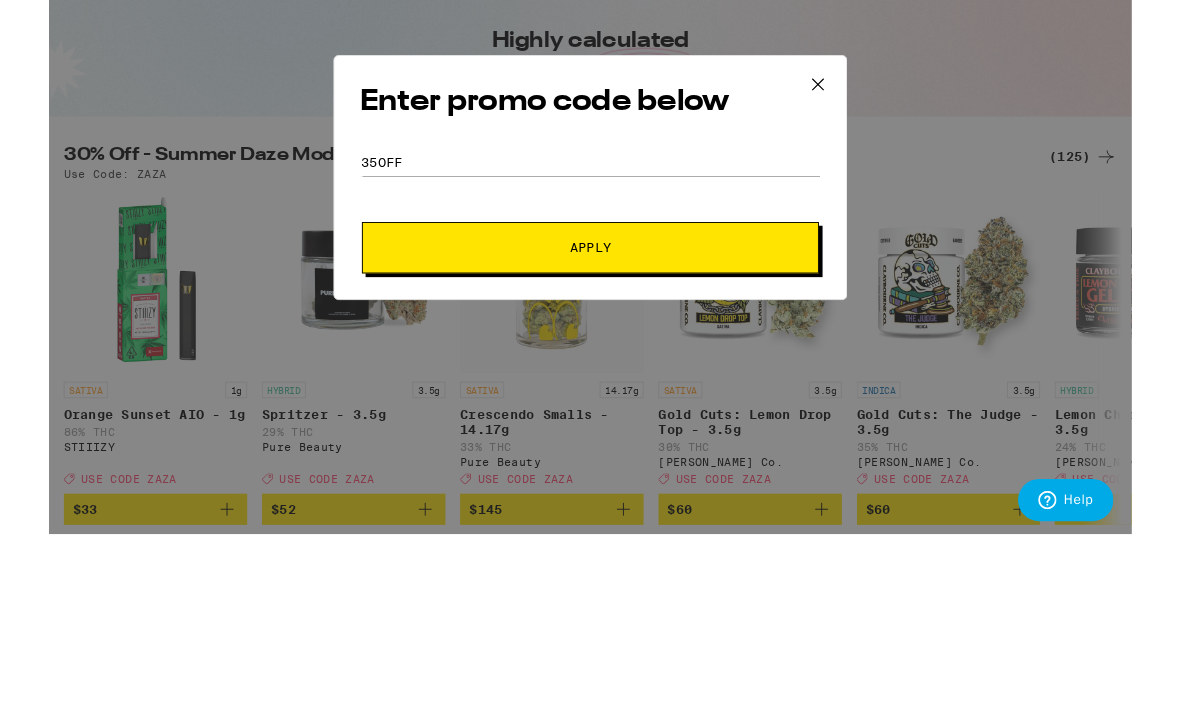 click on "Apply" at bounding box center (590, 465) 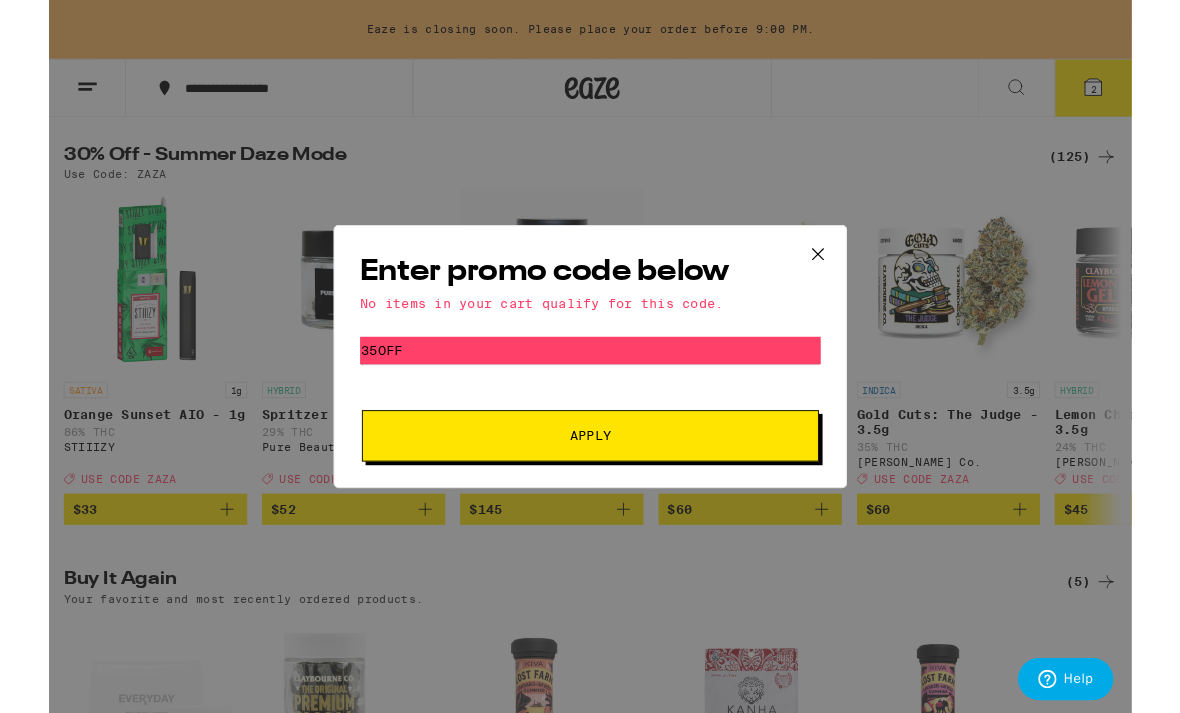 click at bounding box center [838, 278] 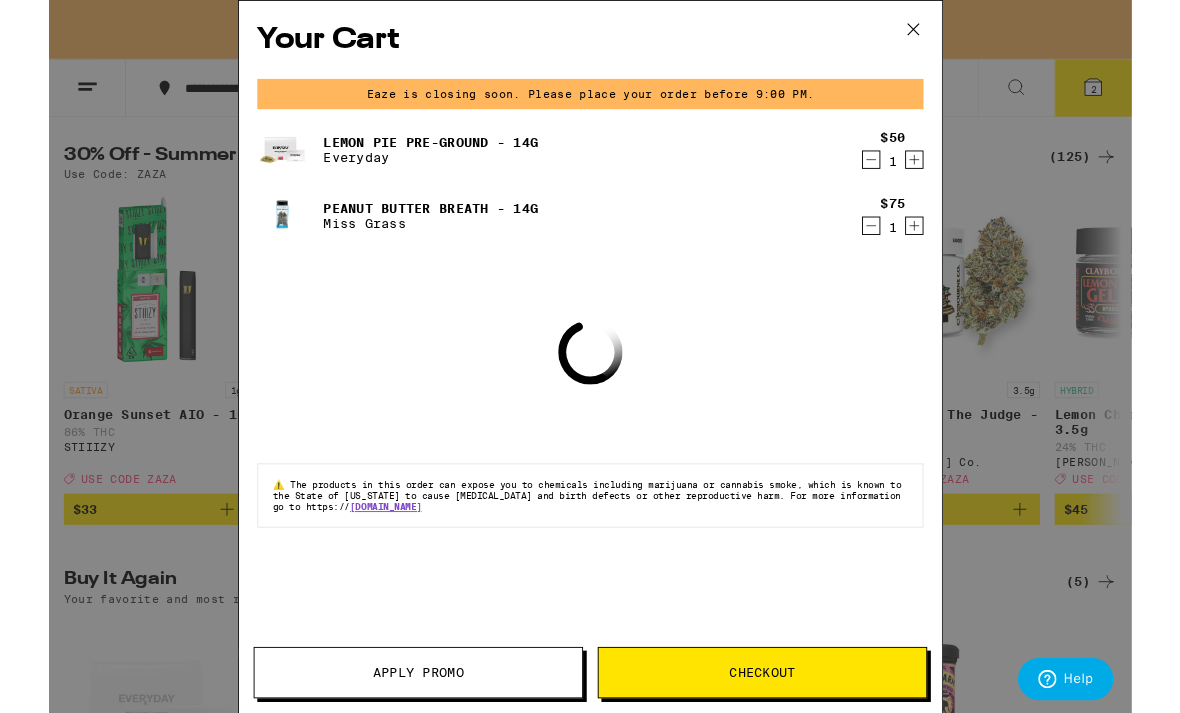 scroll, scrollTop: 0, scrollLeft: 0, axis: both 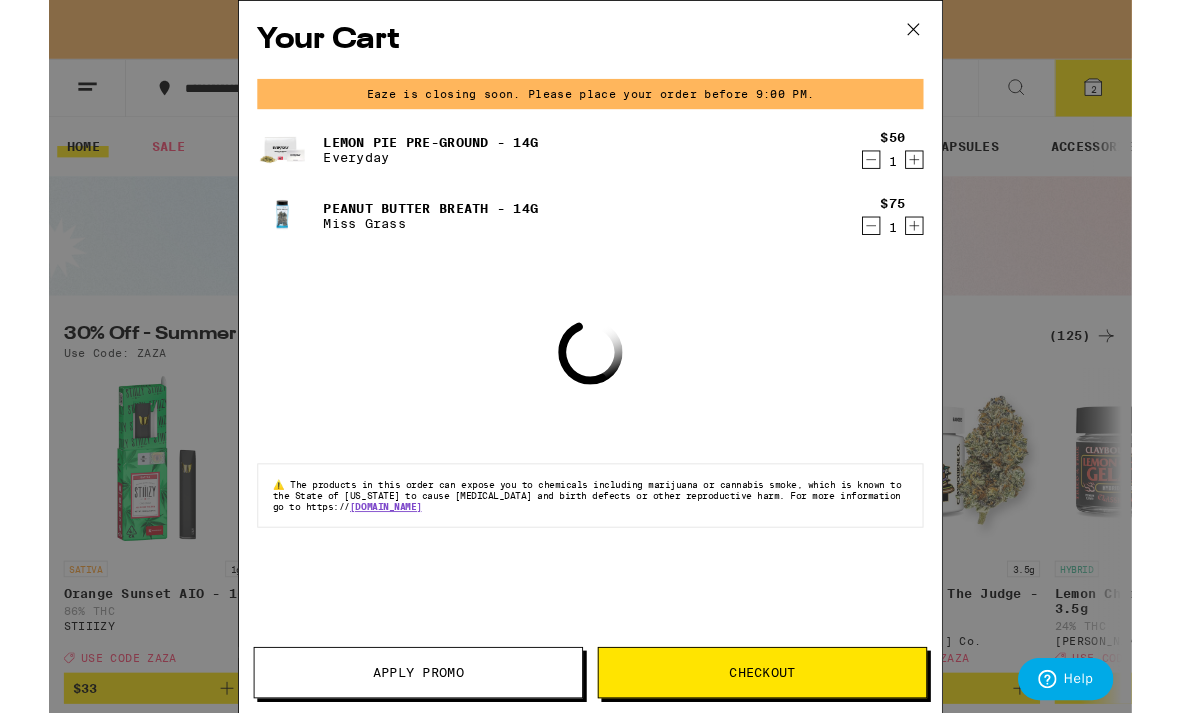click at bounding box center (942, 33) 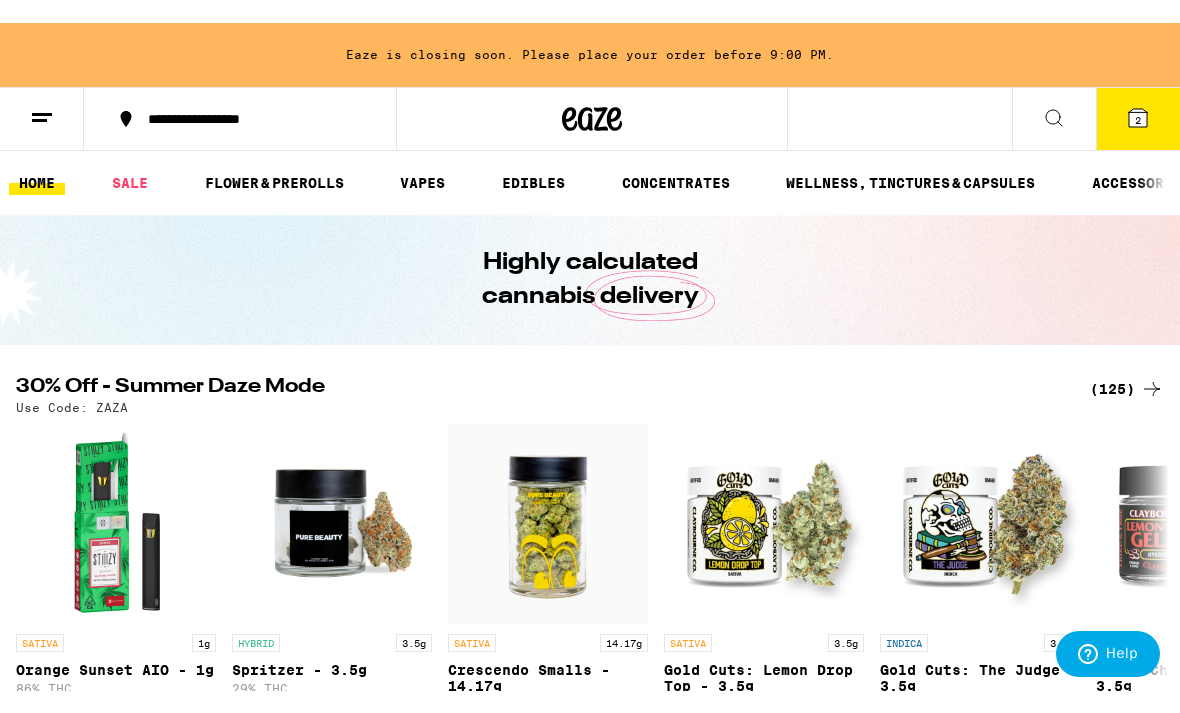 scroll, scrollTop: 0, scrollLeft: 0, axis: both 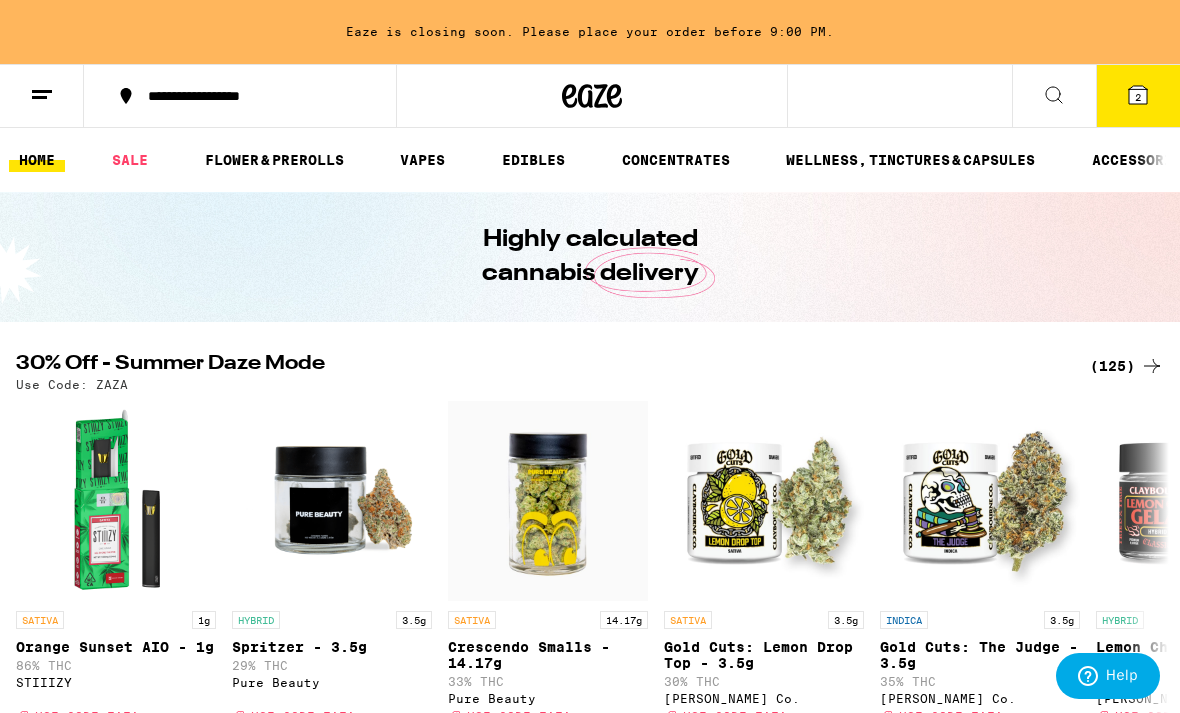 click on "2" at bounding box center [1138, 96] 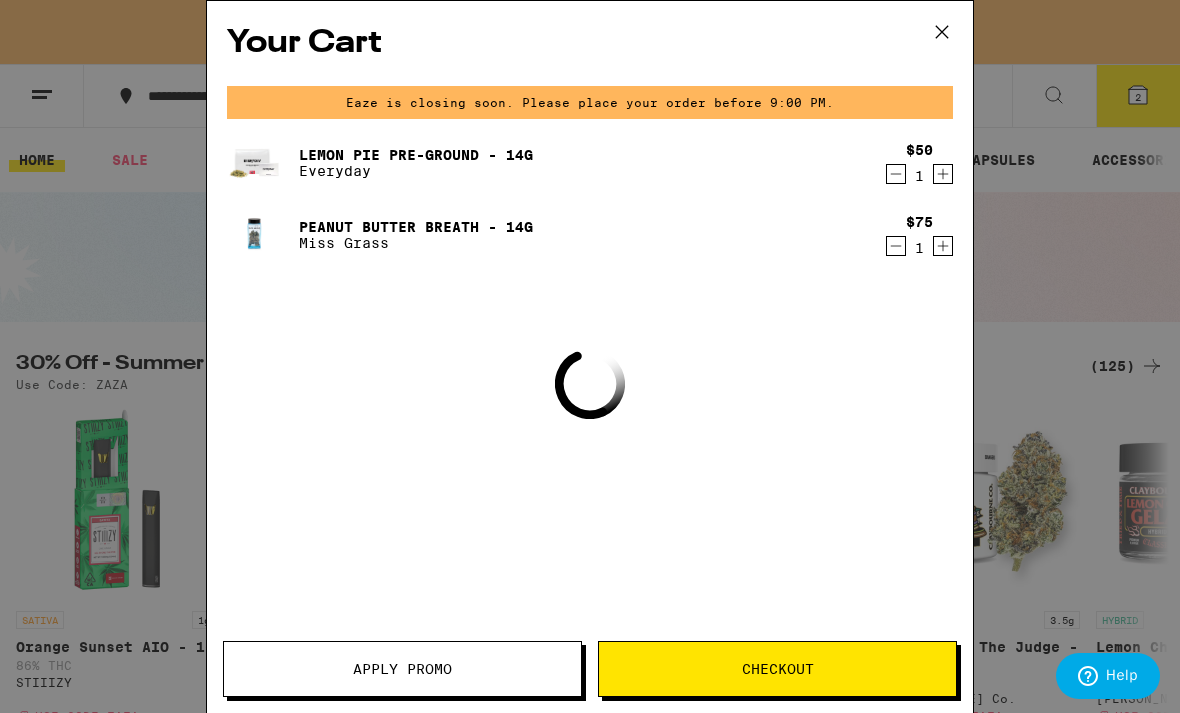 click on "Apply Promo" at bounding box center (402, 669) 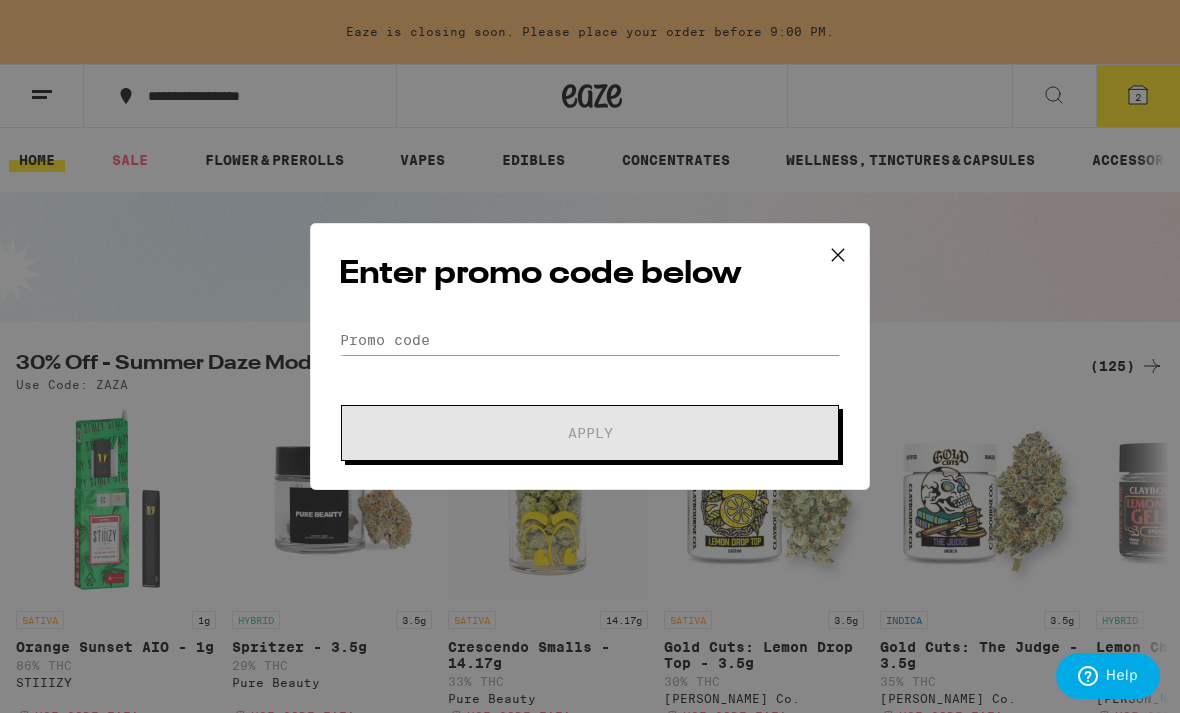 scroll, scrollTop: 0, scrollLeft: 0, axis: both 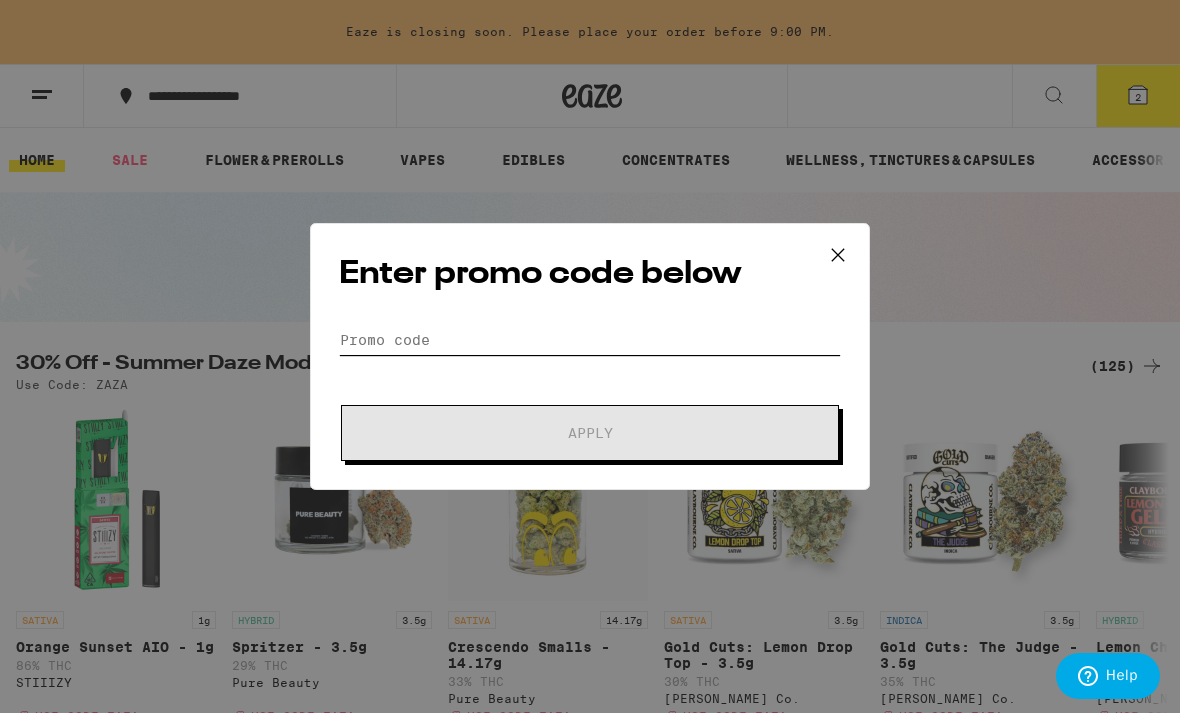 click on "Promo Code" at bounding box center (590, 340) 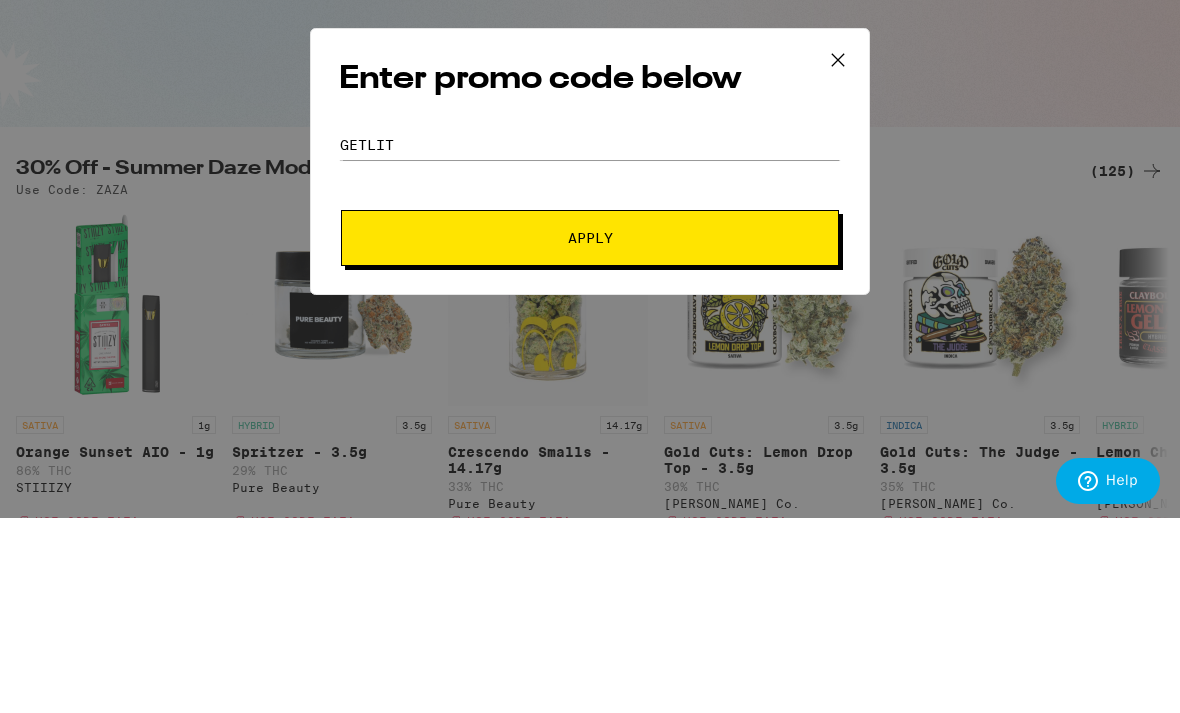 click on "Apply" at bounding box center (590, 433) 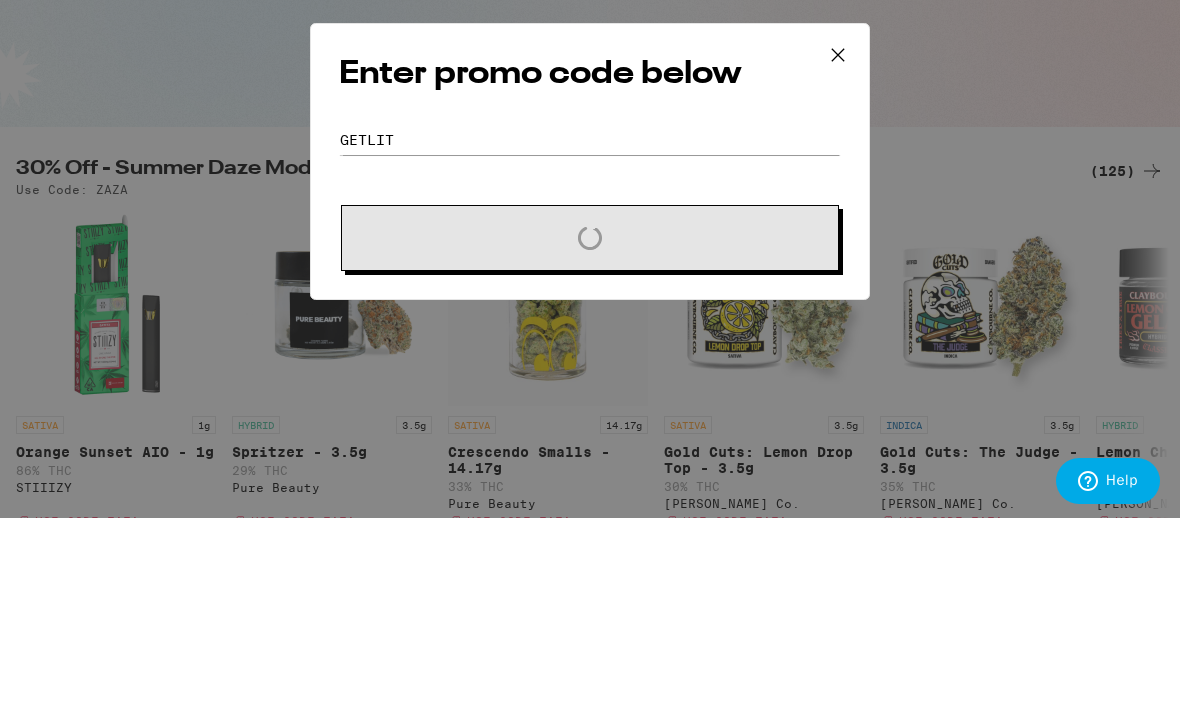 scroll, scrollTop: 195, scrollLeft: 0, axis: vertical 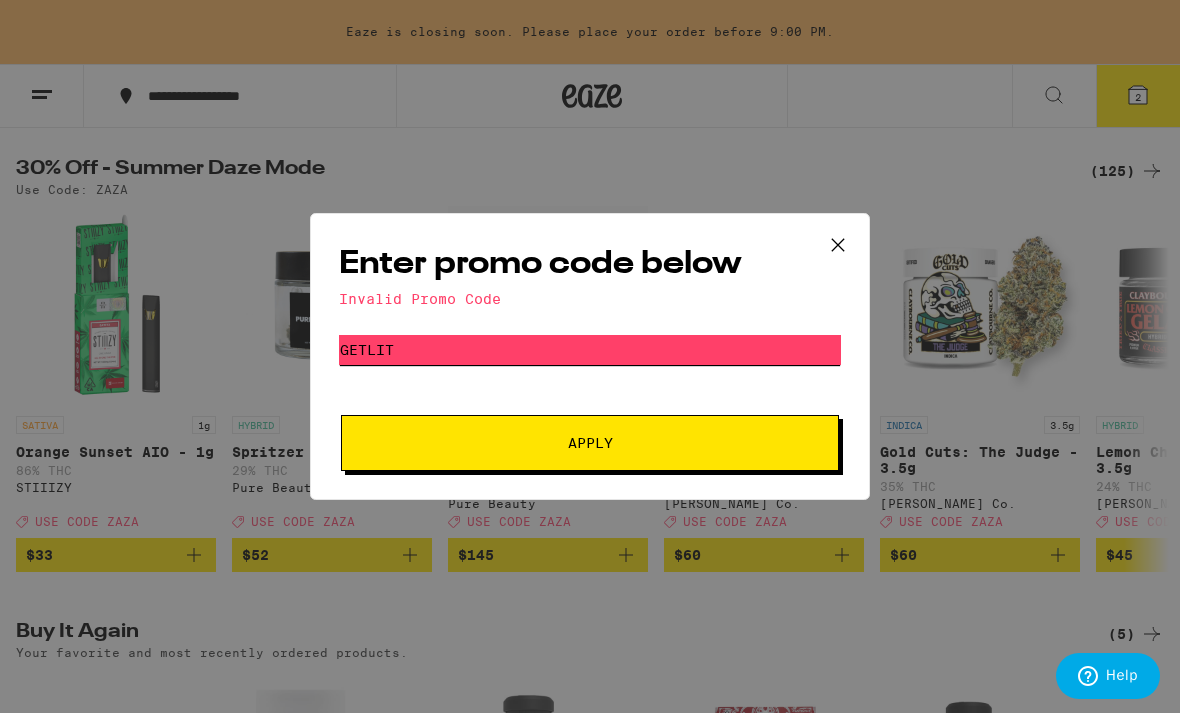 click on "GETLIT" at bounding box center (590, 350) 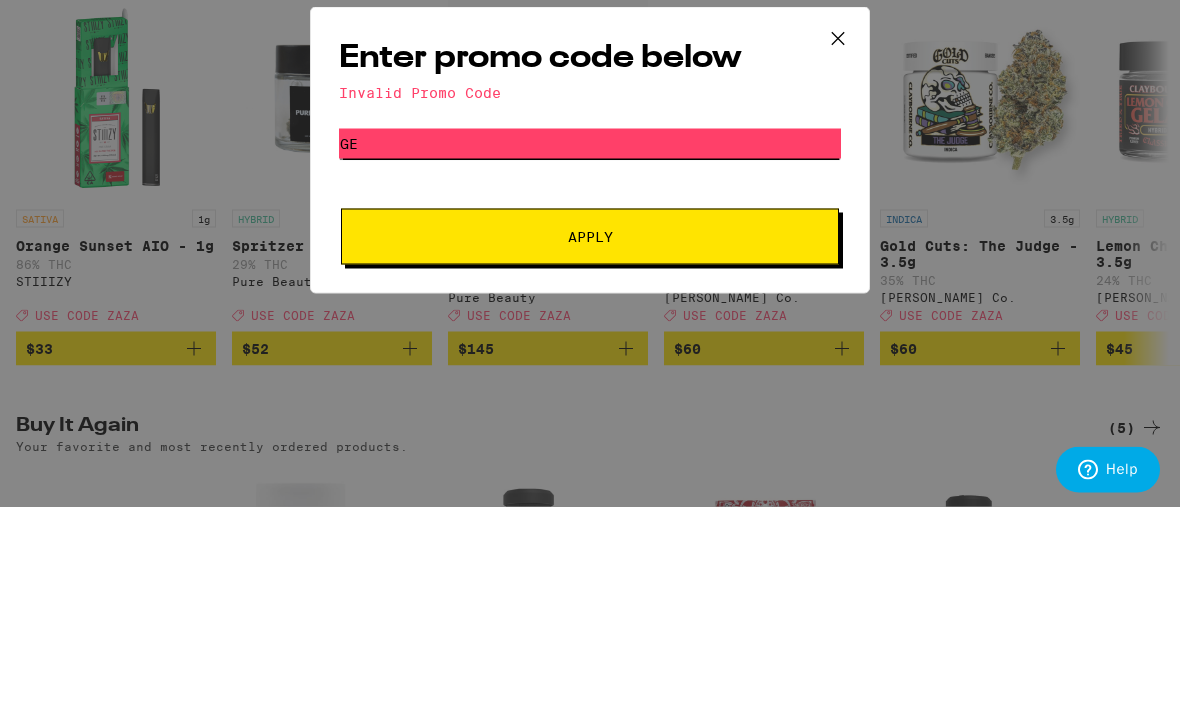 type on "G" 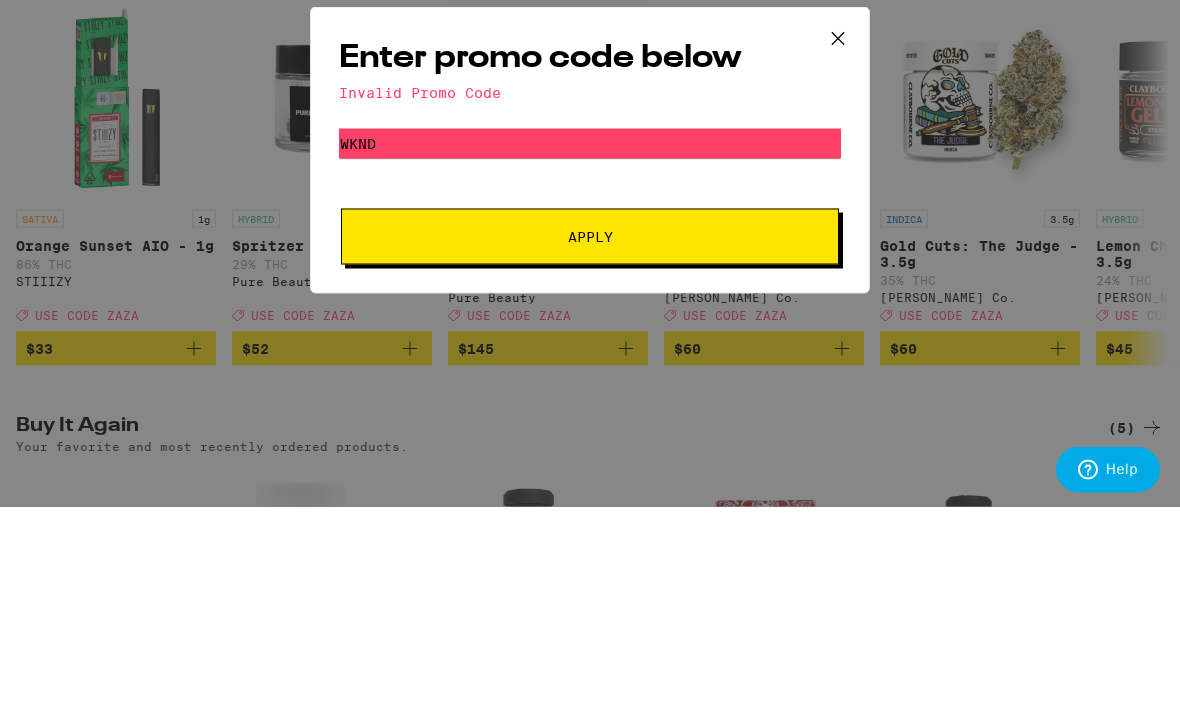 click on "Apply" at bounding box center (590, 443) 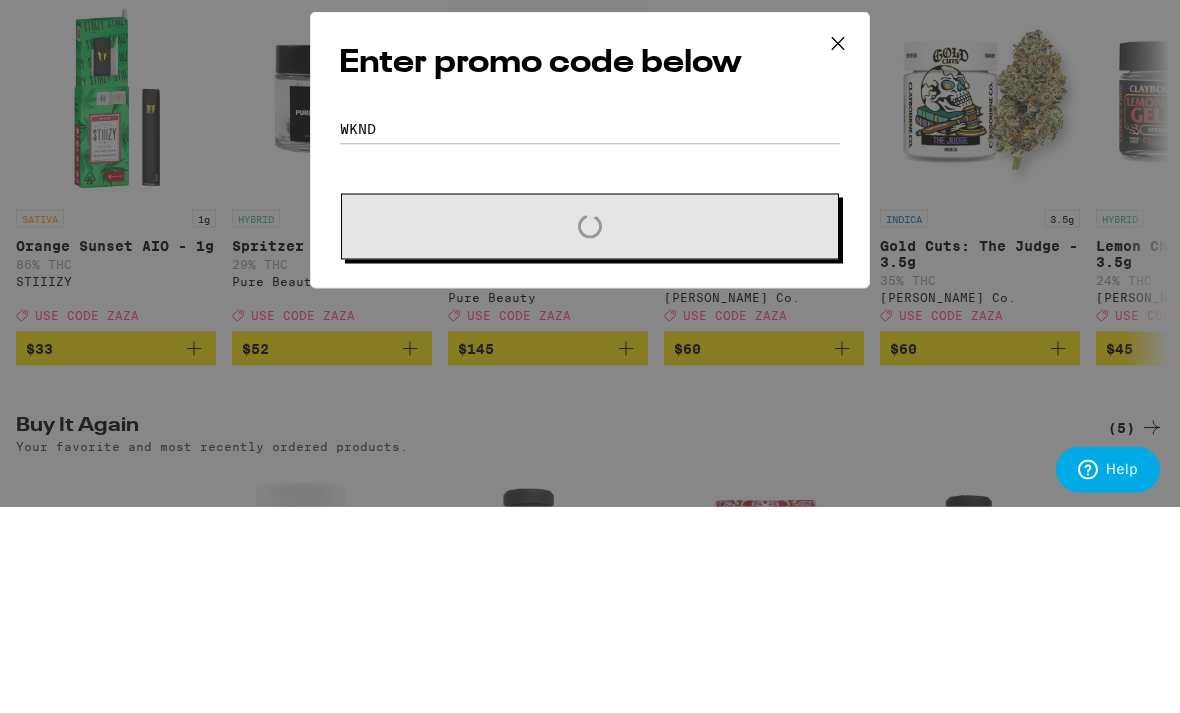 scroll, scrollTop: 402, scrollLeft: 0, axis: vertical 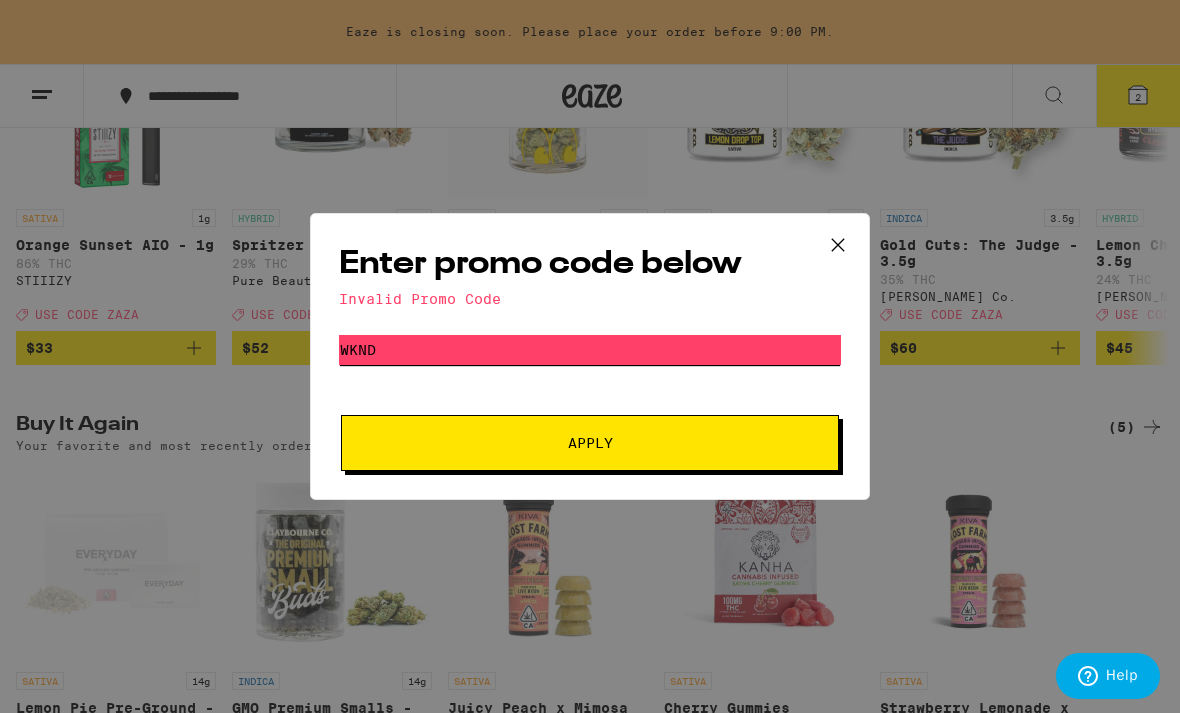 click on "Wknd" at bounding box center [590, 350] 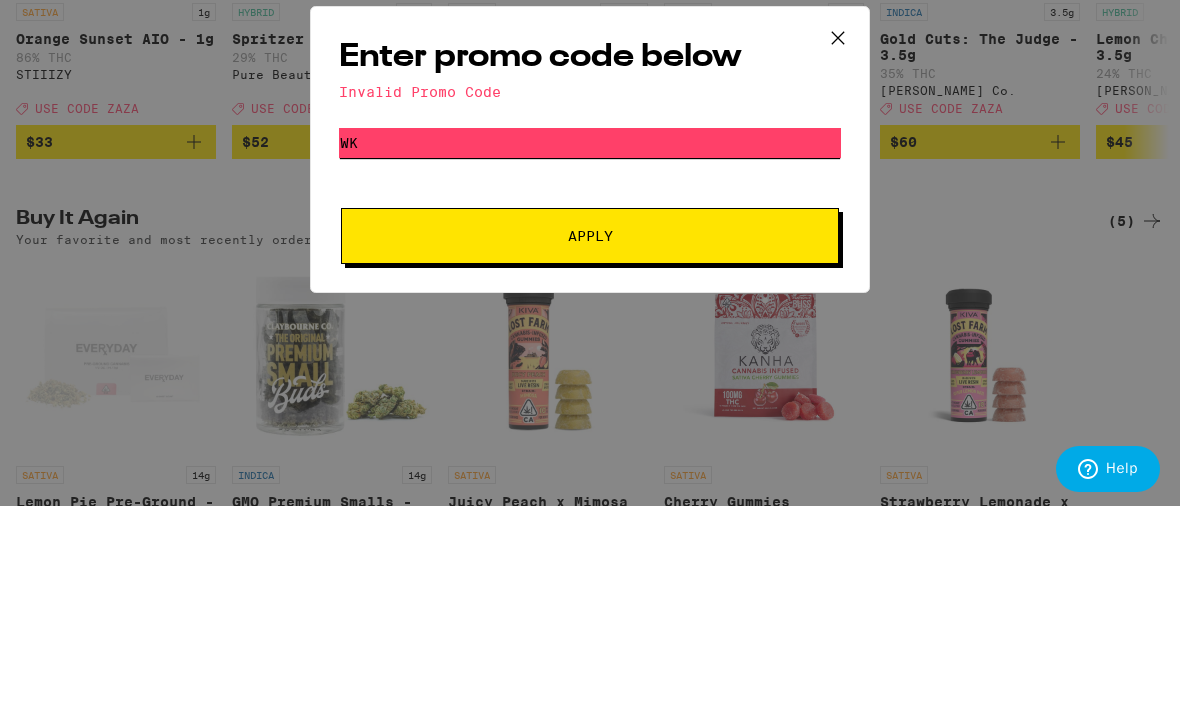 type on "W" 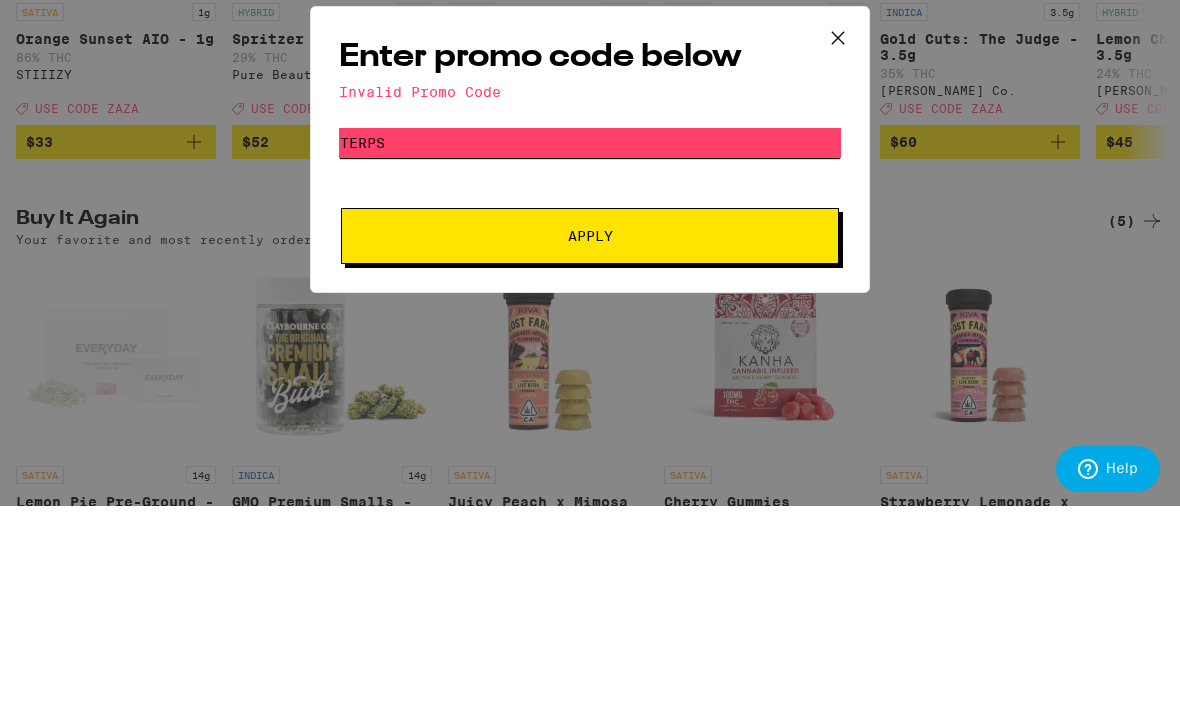type on "Terps" 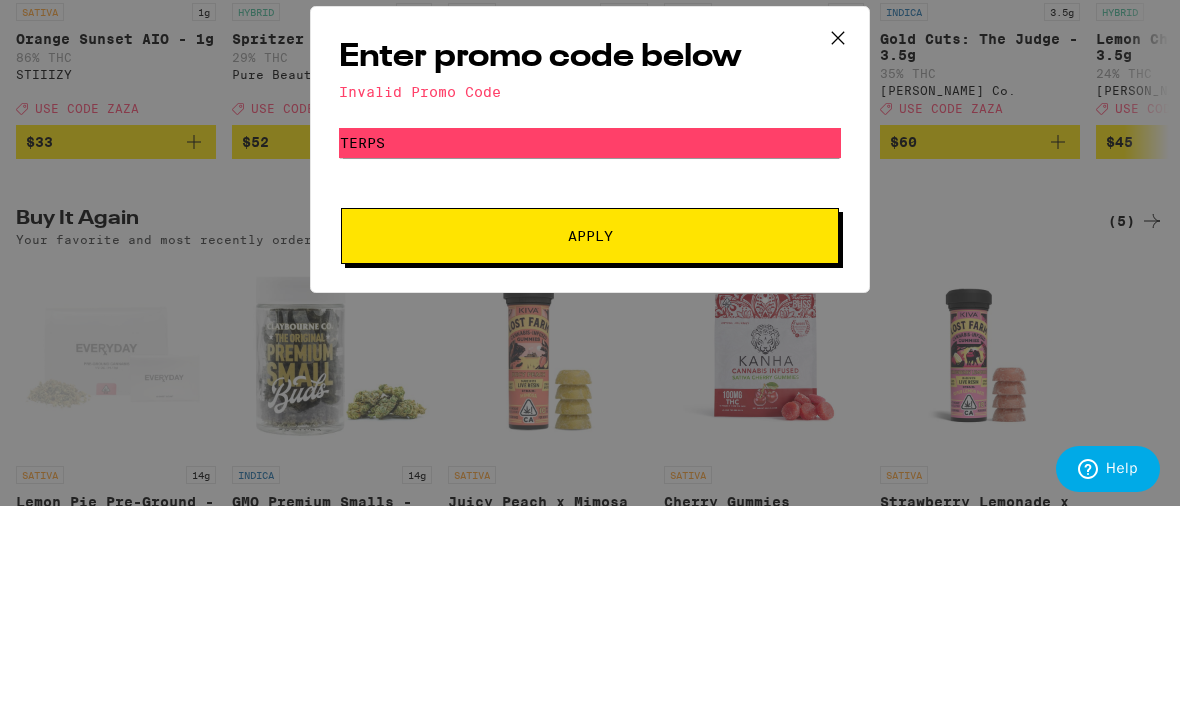 click 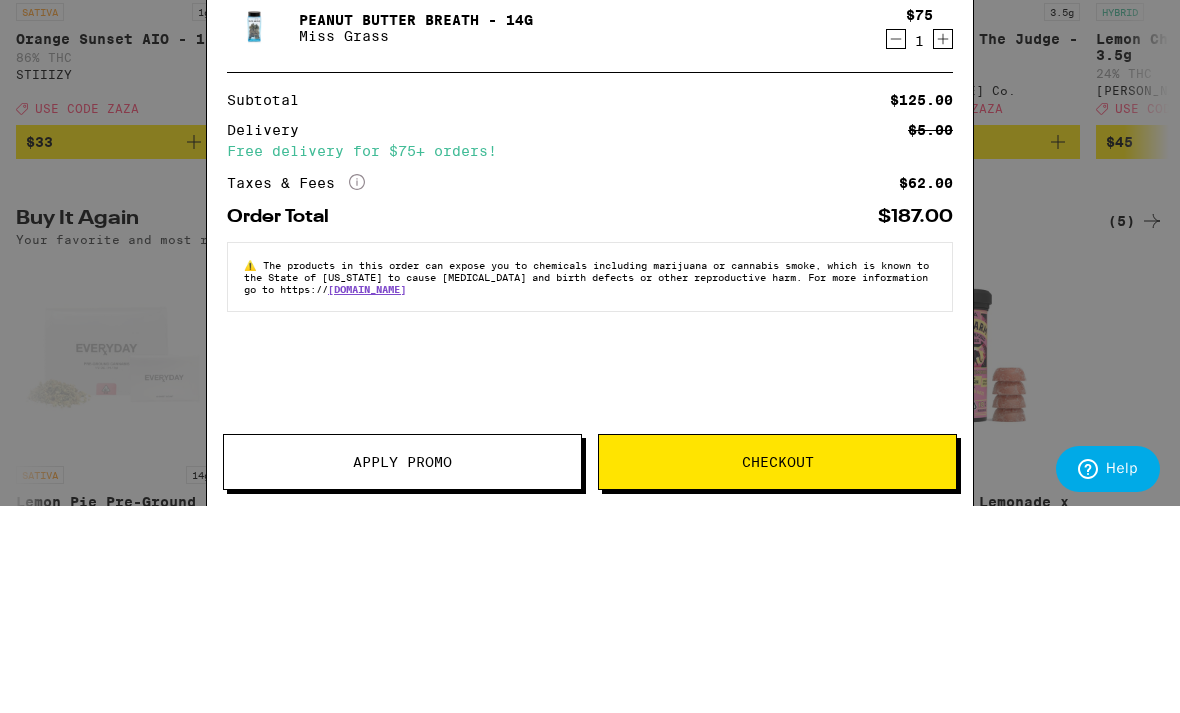 scroll, scrollTop: 0, scrollLeft: 0, axis: both 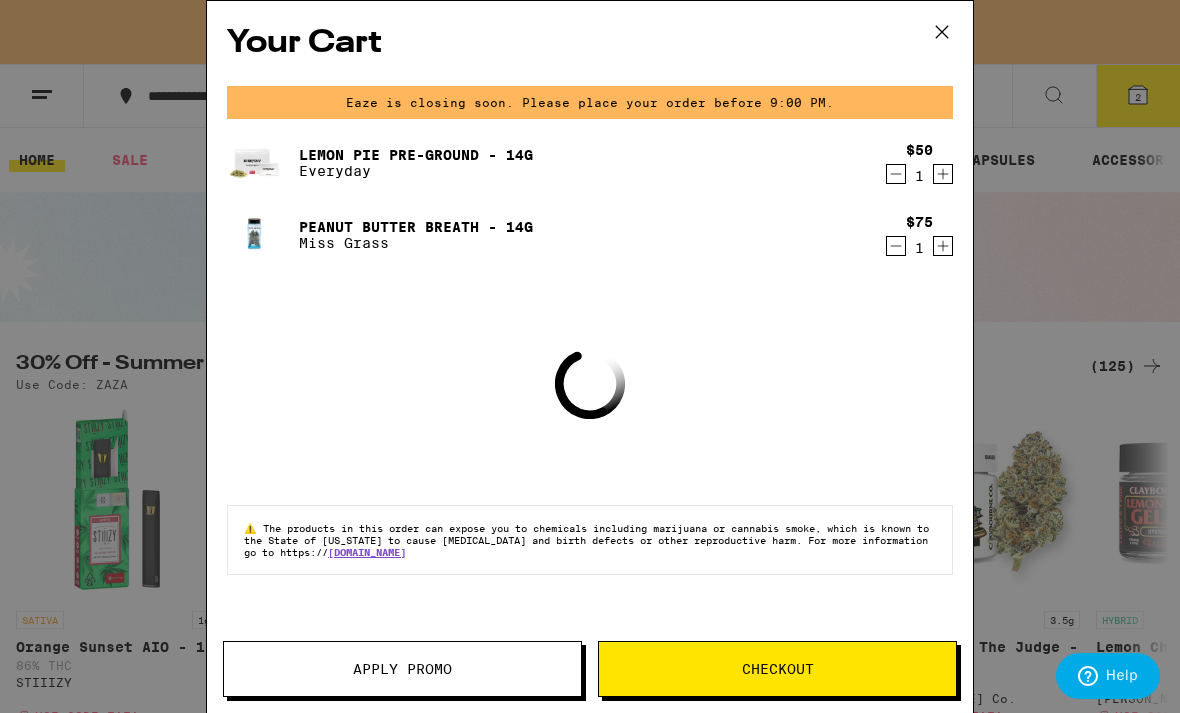 click 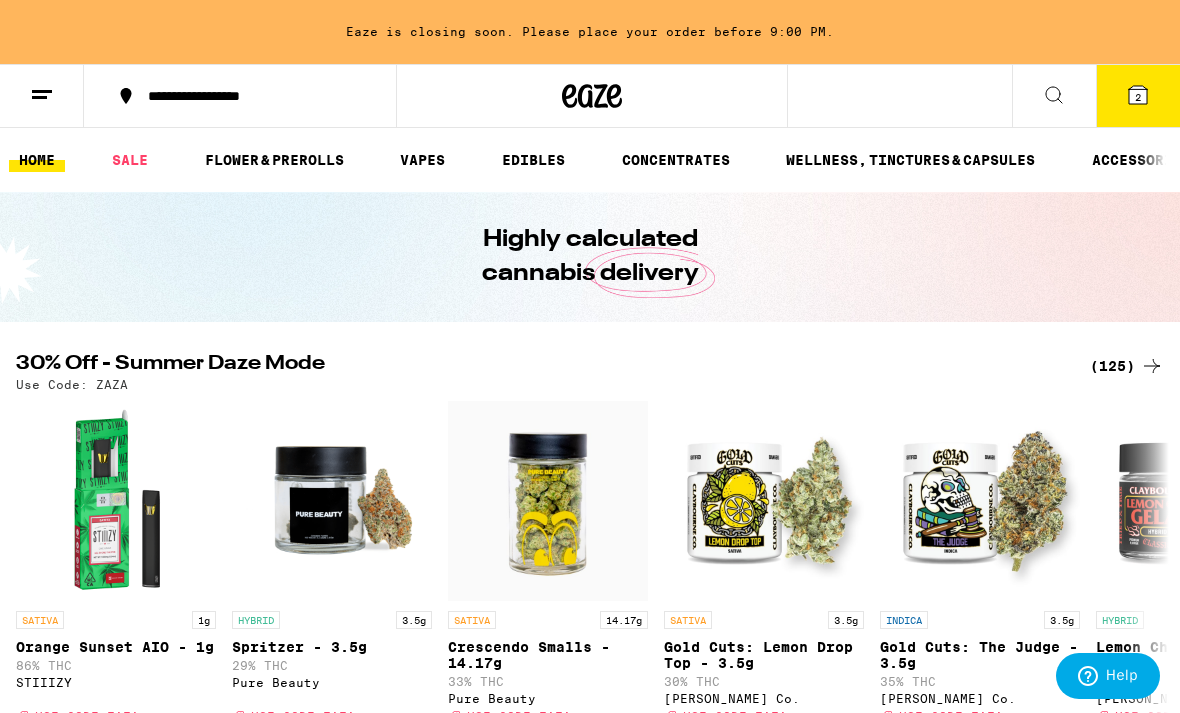 scroll, scrollTop: 0, scrollLeft: 1, axis: horizontal 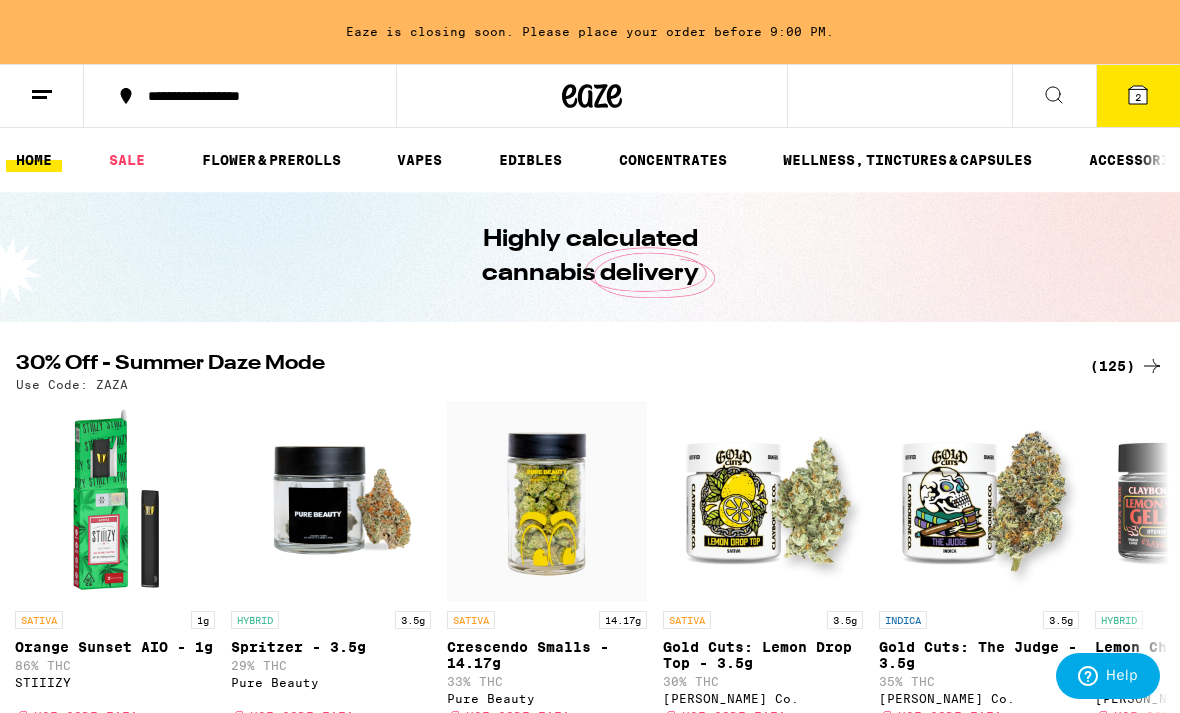 click on "SALE" at bounding box center (127, 160) 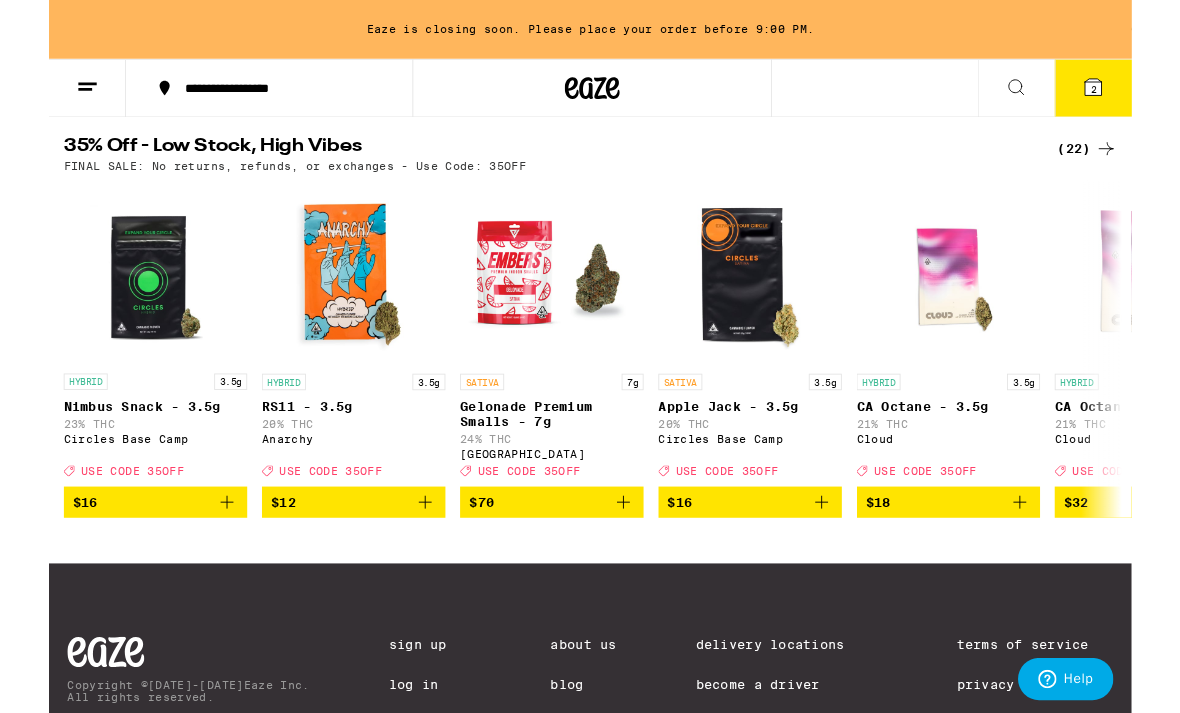 scroll, scrollTop: 648, scrollLeft: 0, axis: vertical 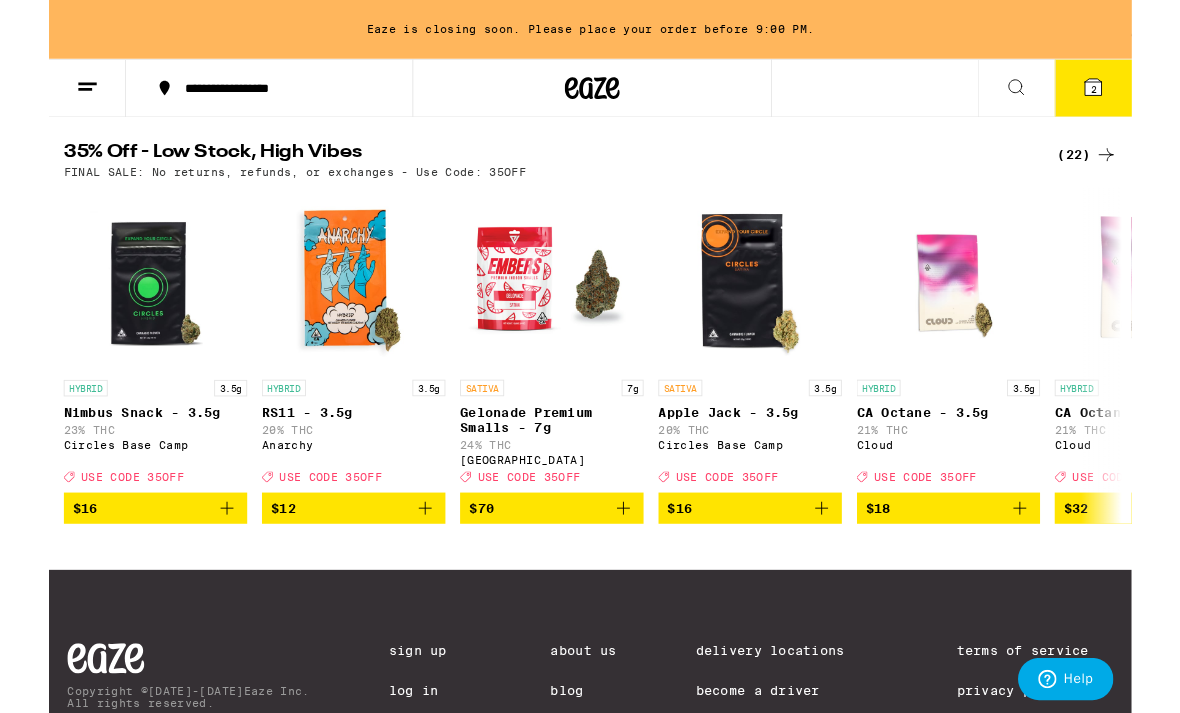 click on "(22)" at bounding box center (1131, 169) 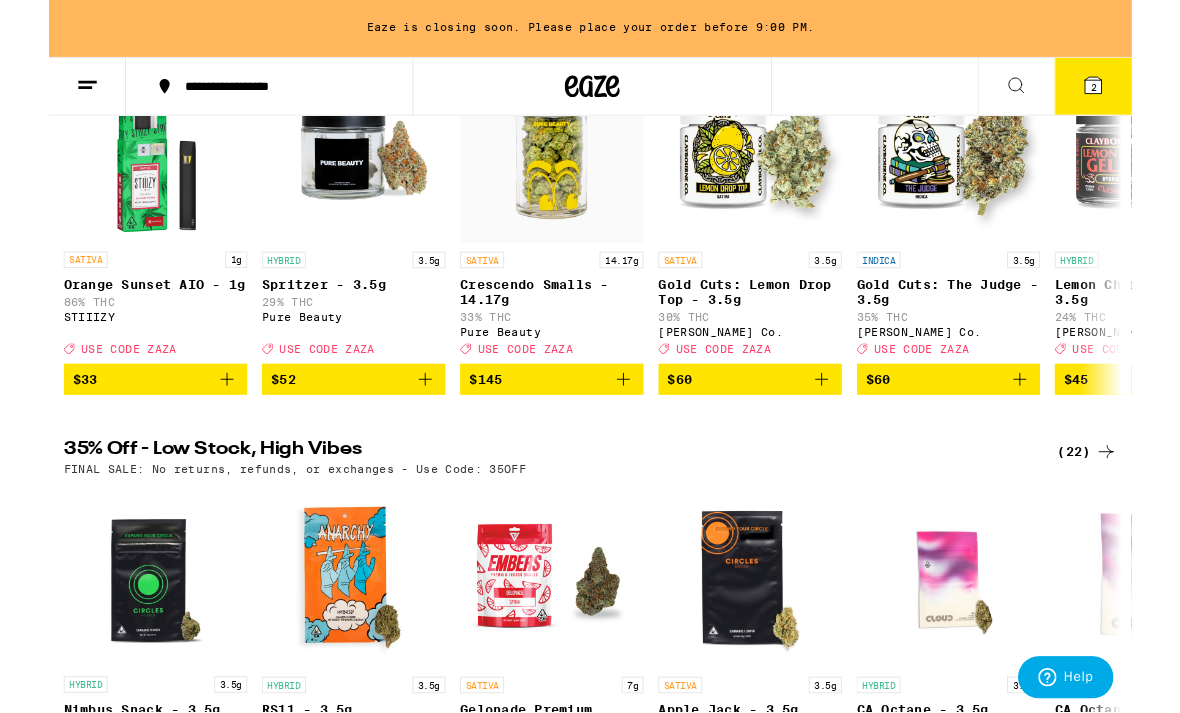 scroll, scrollTop: 325, scrollLeft: 0, axis: vertical 